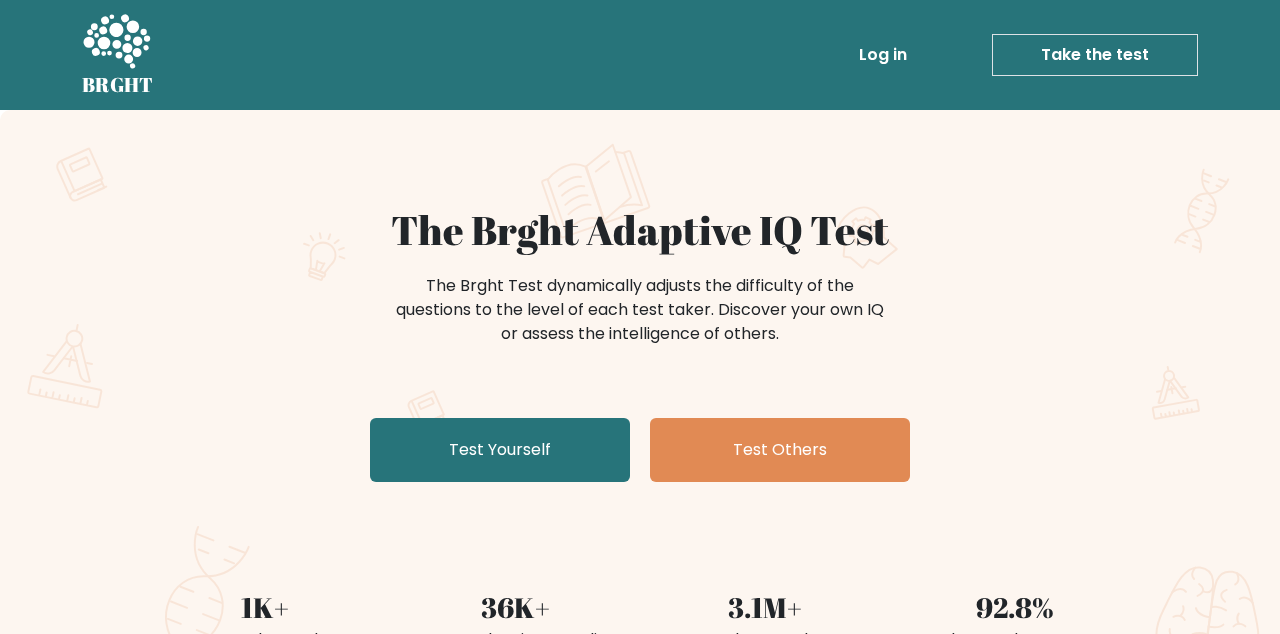 scroll, scrollTop: 0, scrollLeft: 0, axis: both 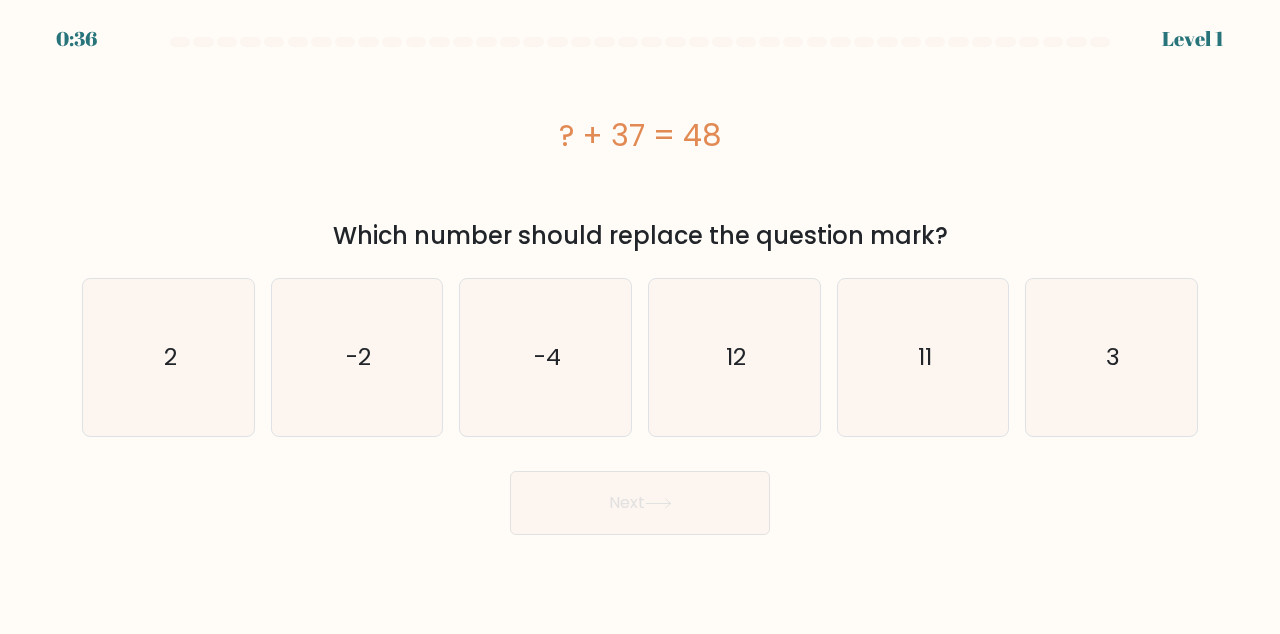 click on "e.
11" at bounding box center (640, 319) 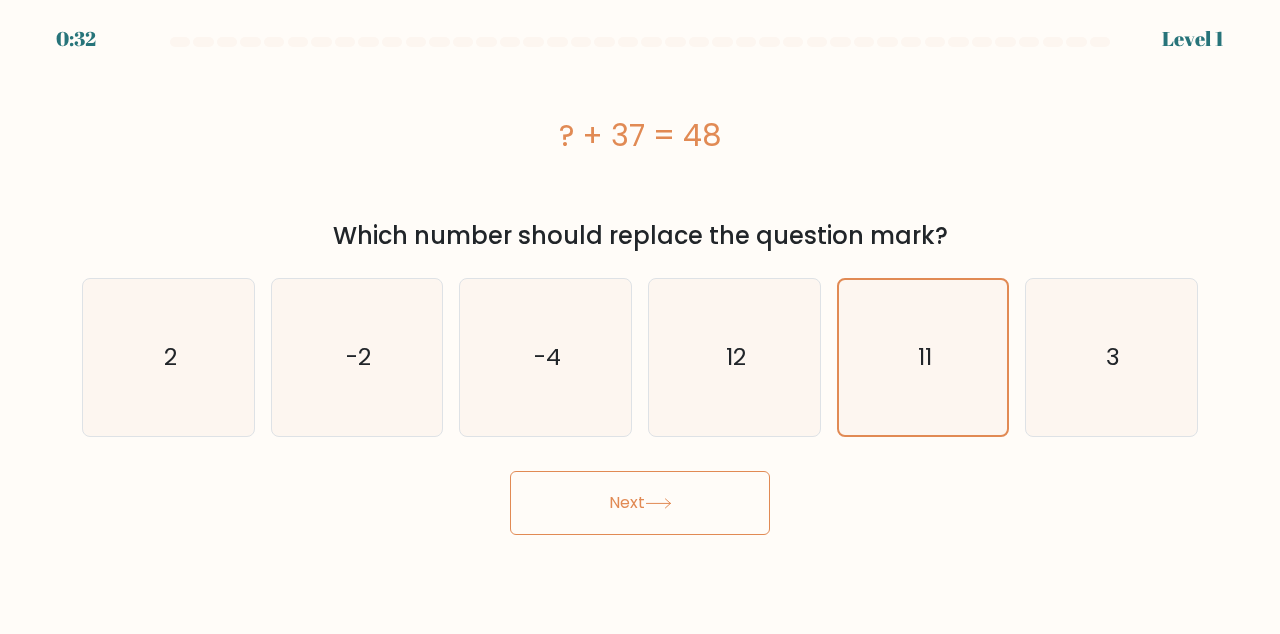 click on "Next" at bounding box center (640, 503) 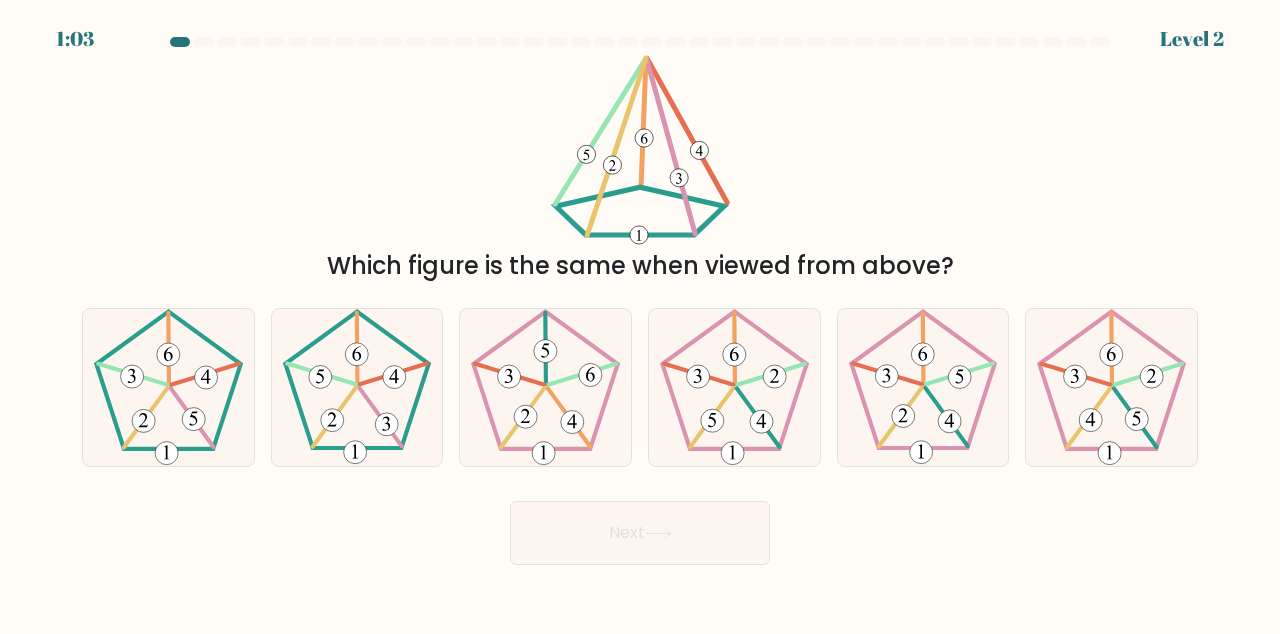 click at bounding box center (357, 387) 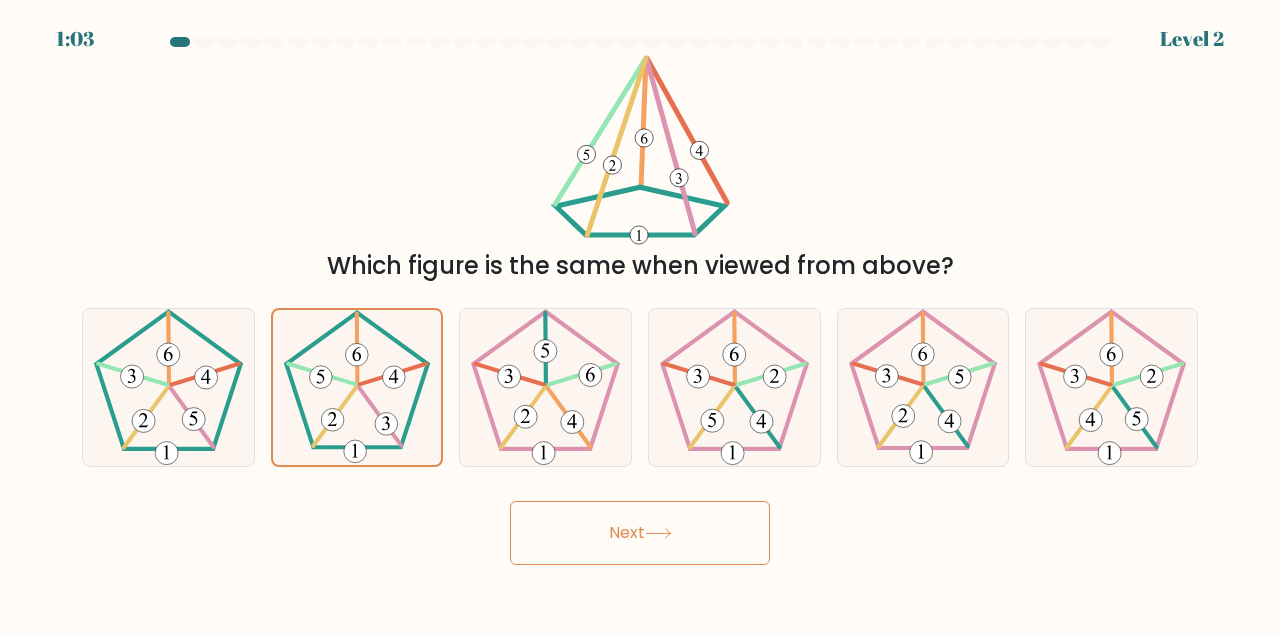 click on "Next" at bounding box center (640, 533) 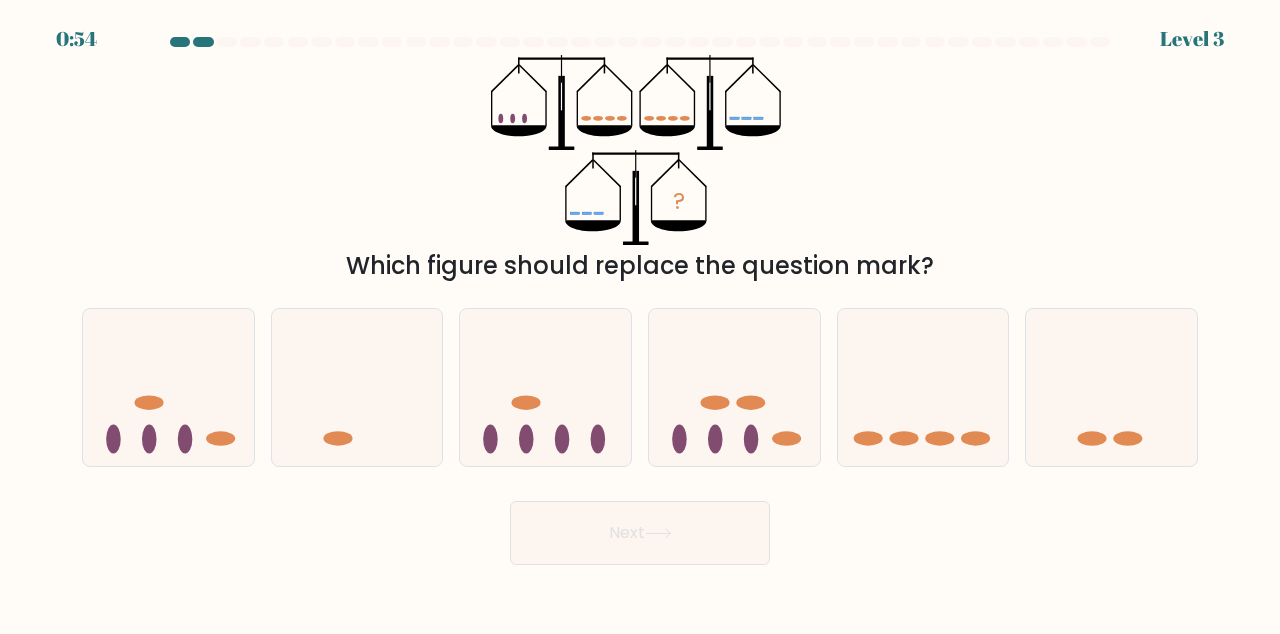 click at bounding box center (923, 387) 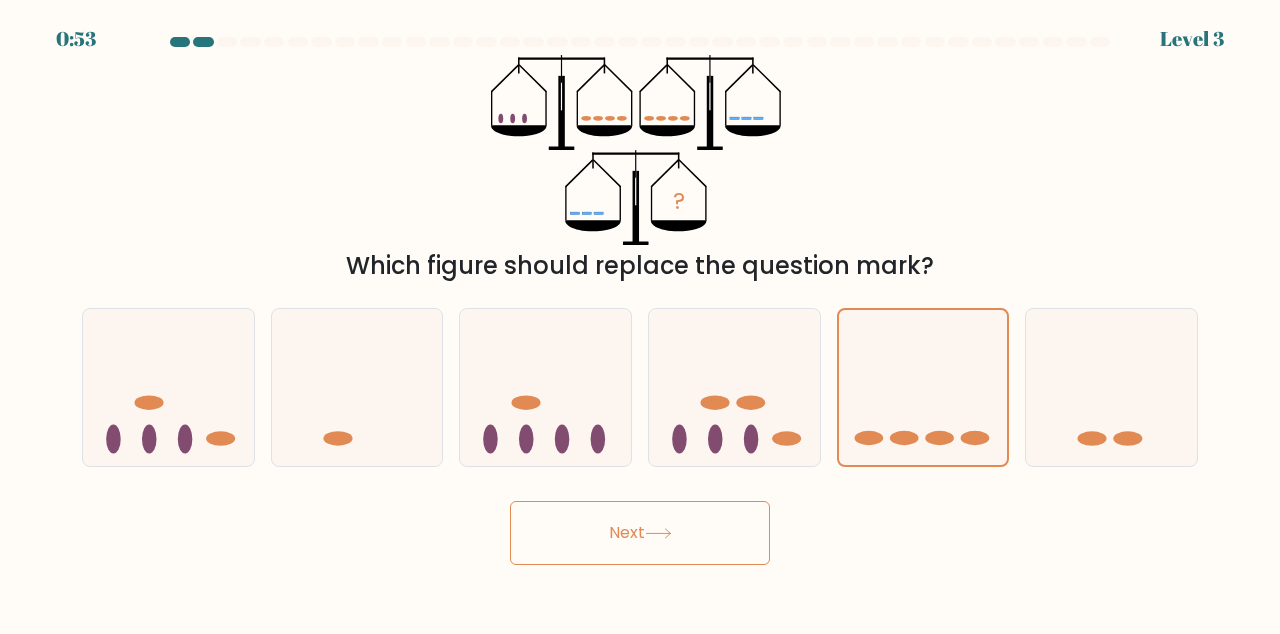 click on "Next" at bounding box center (640, 533) 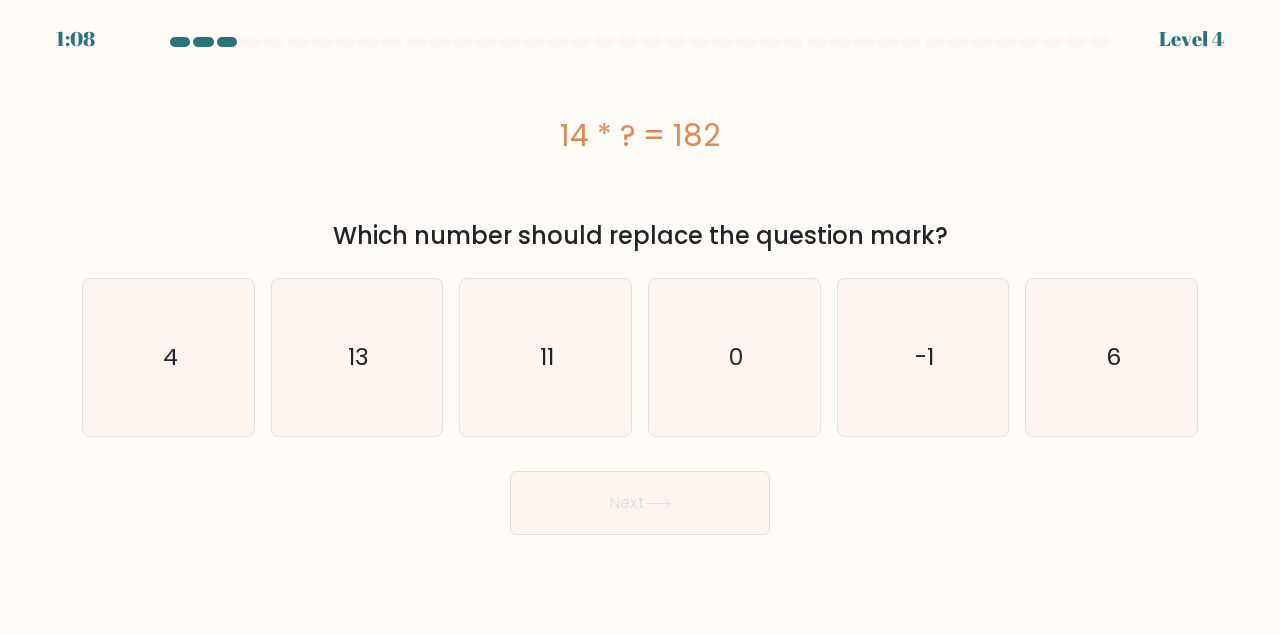 click on "13" at bounding box center (358, 357) 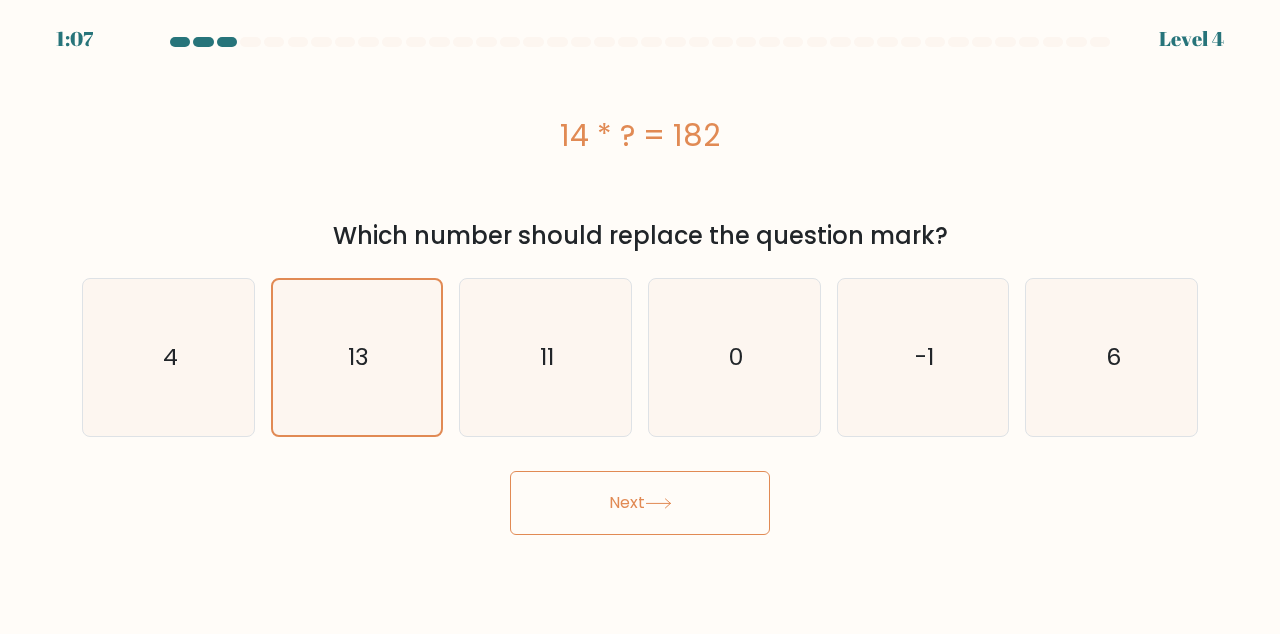 click on "Next" at bounding box center [640, 503] 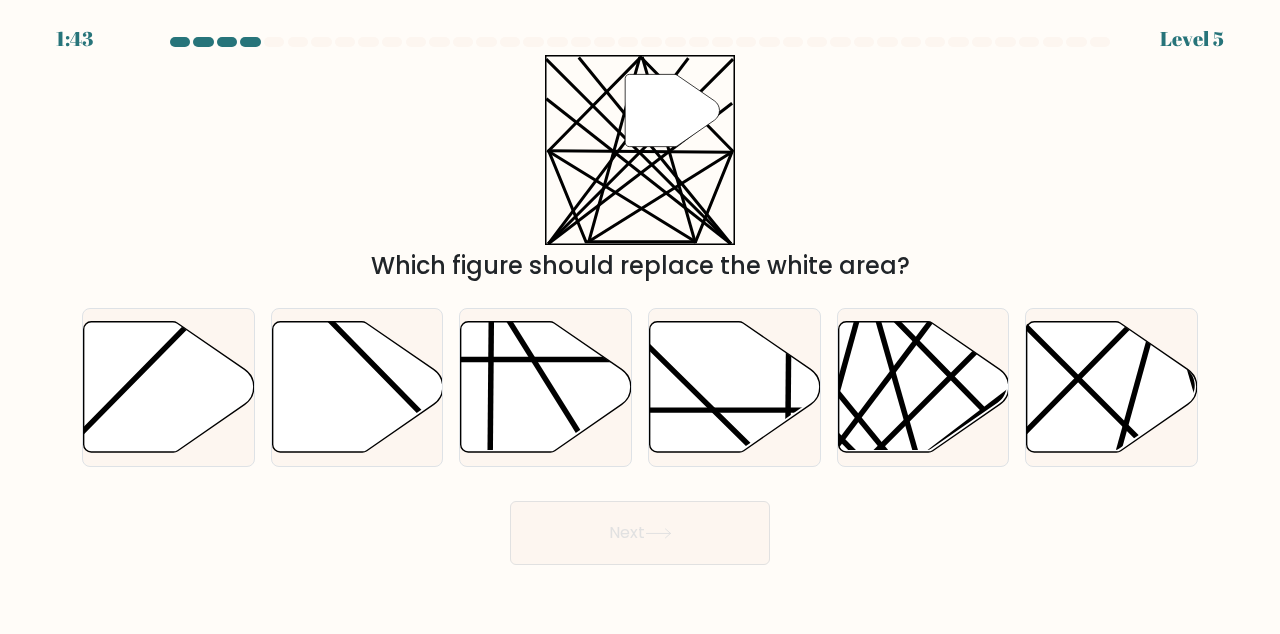 click at bounding box center (917, 458) 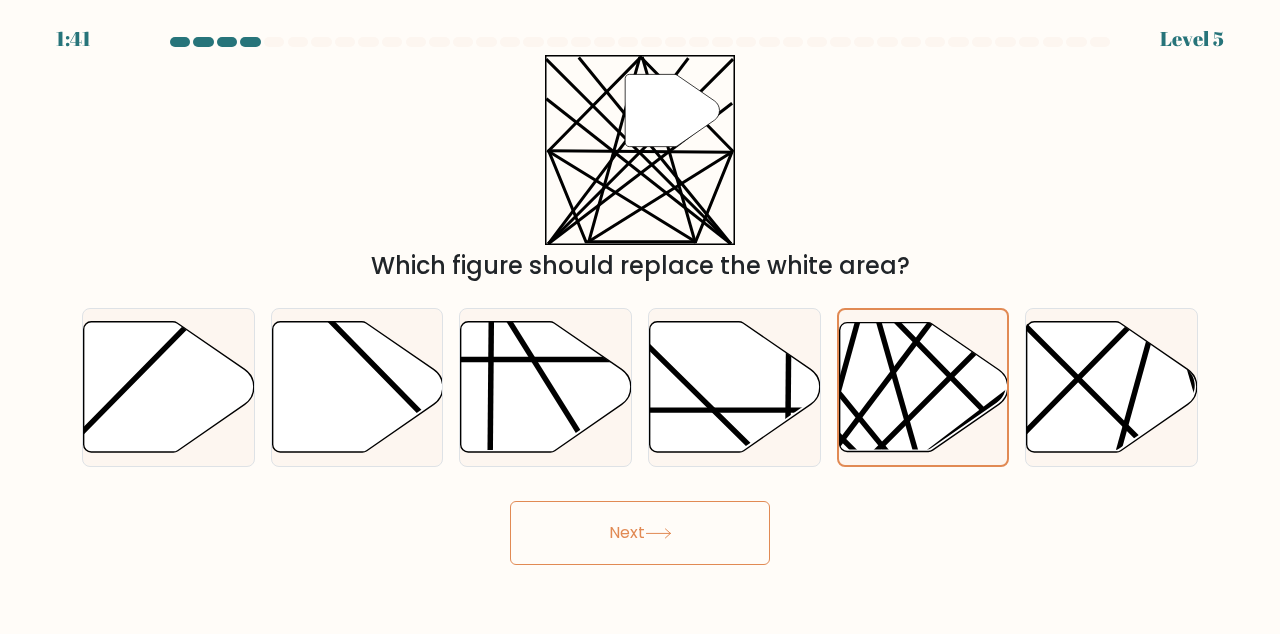 click on "Next" at bounding box center [640, 533] 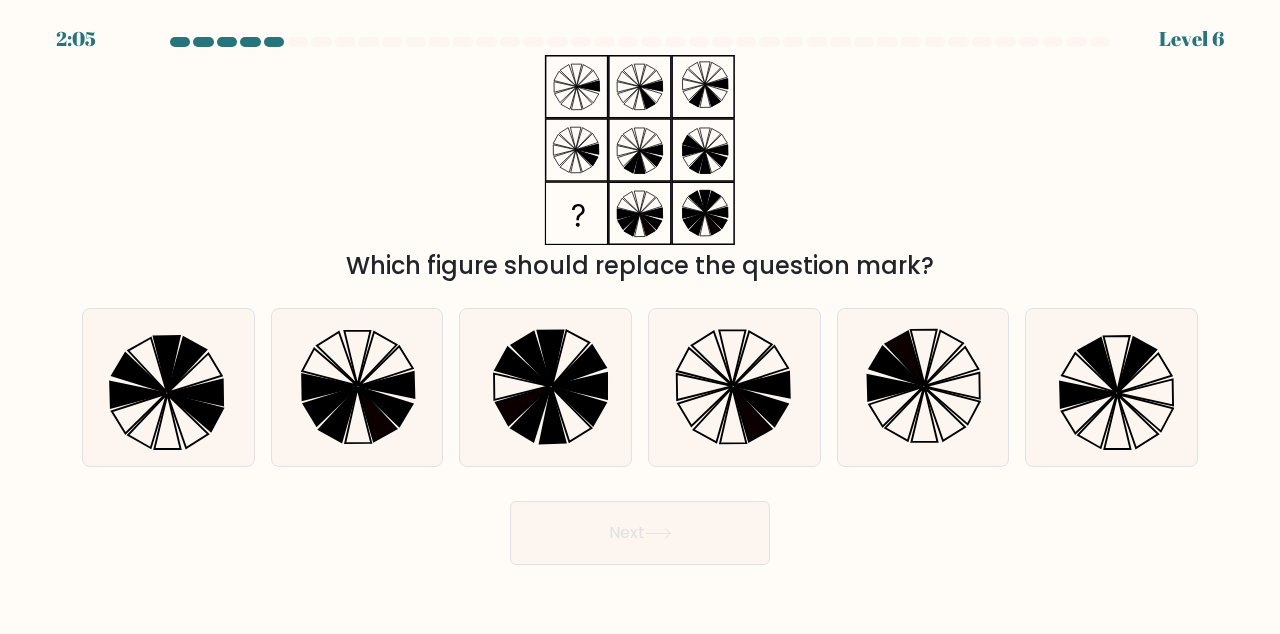 click at bounding box center [705, 406] 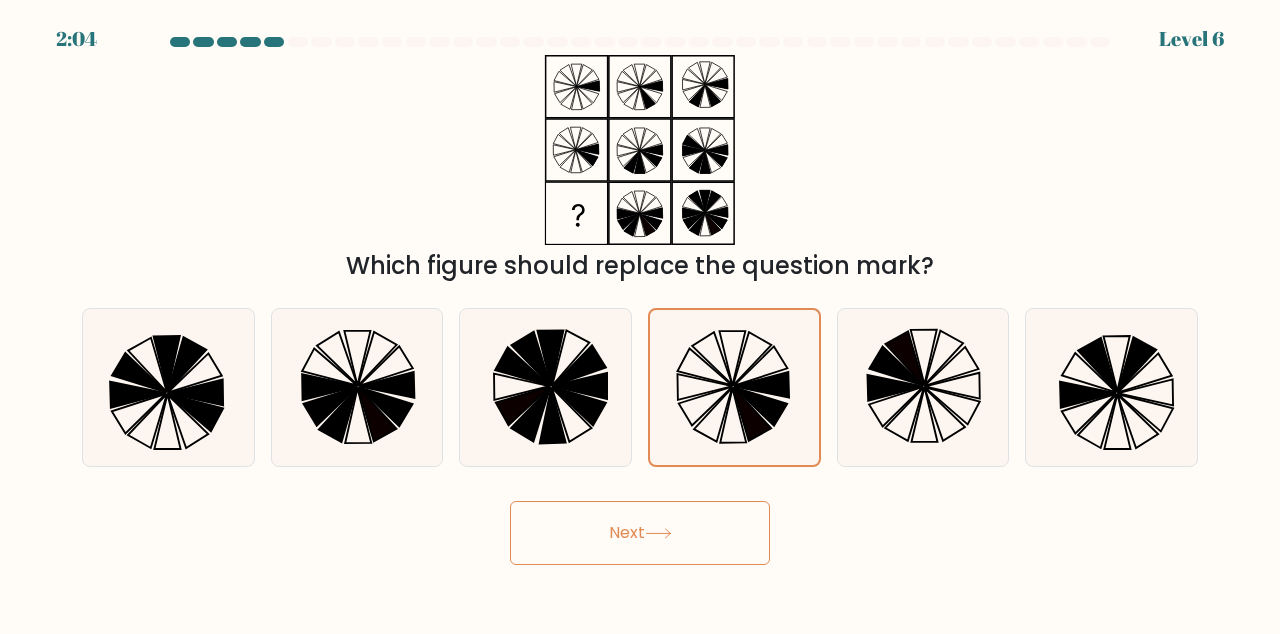 click on "Next" at bounding box center [640, 533] 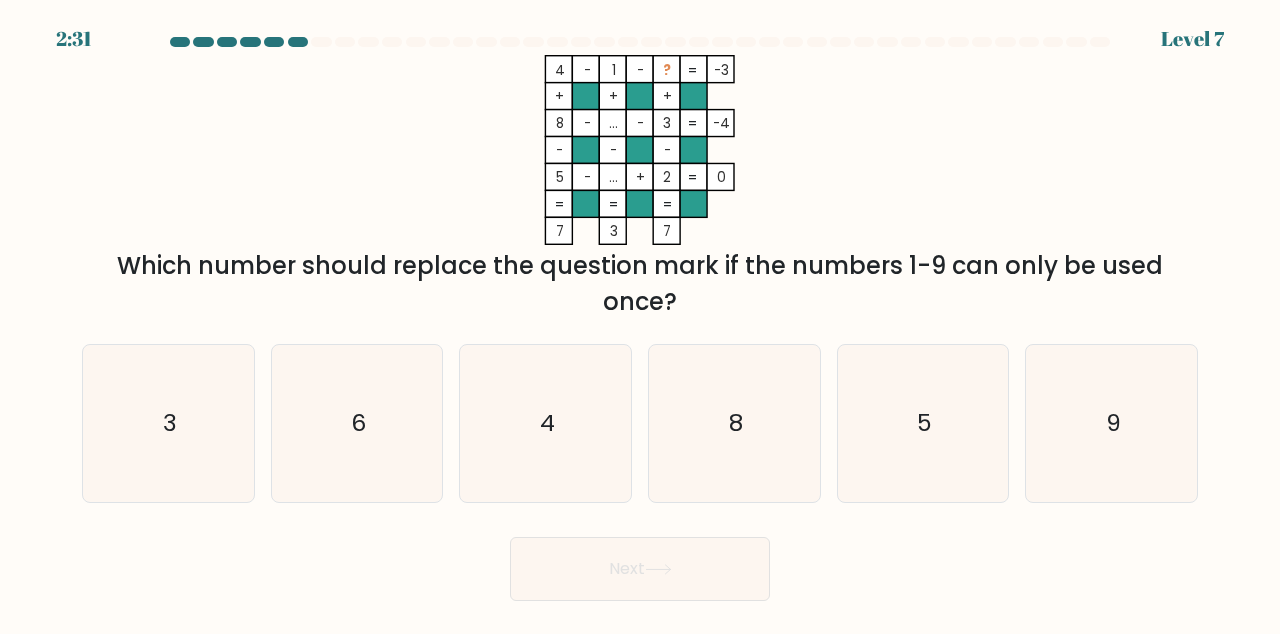 click on "6" at bounding box center [358, 423] 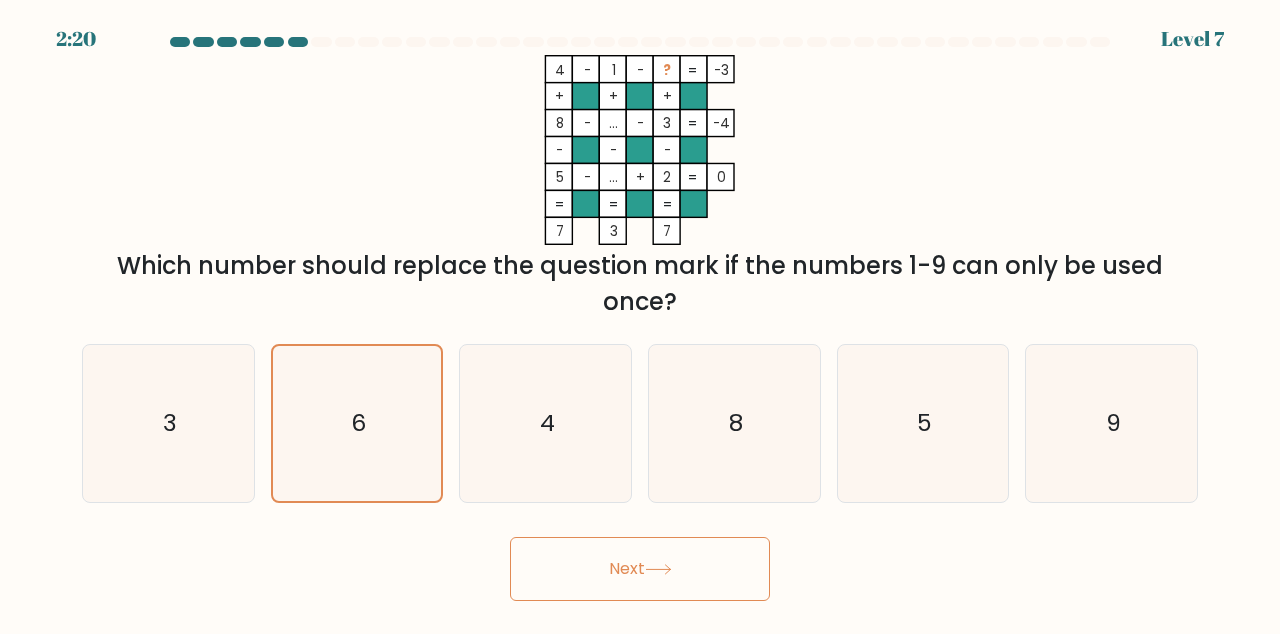 click on "Next" at bounding box center [640, 569] 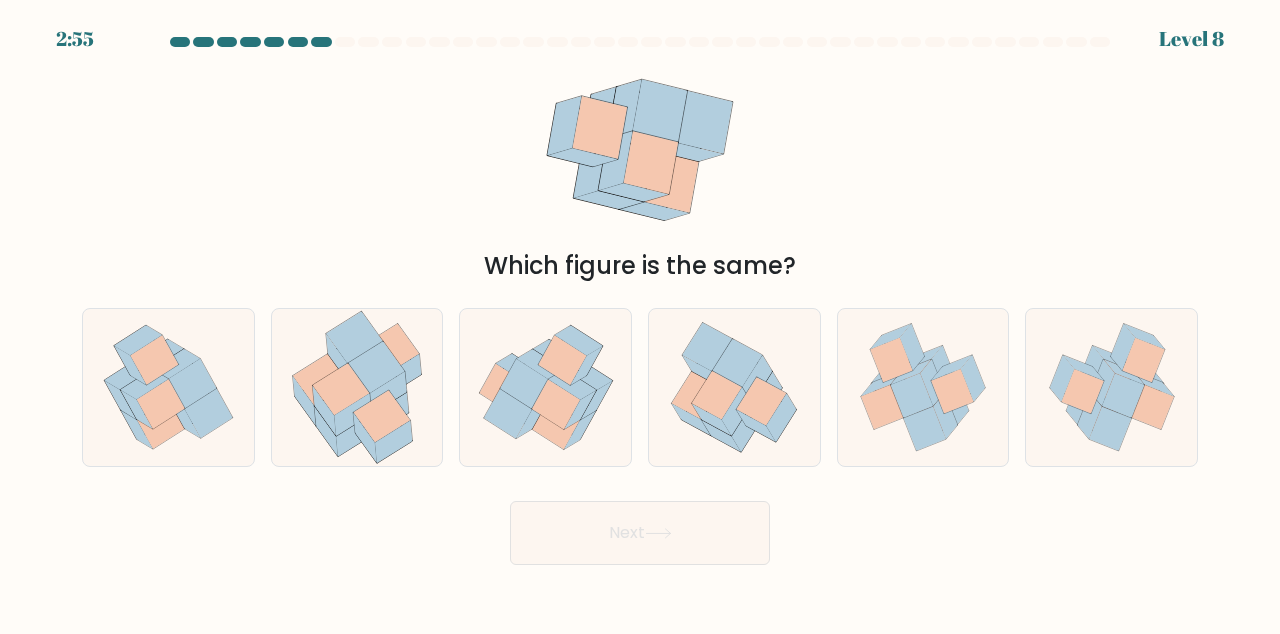 click at bounding box center (160, 405) 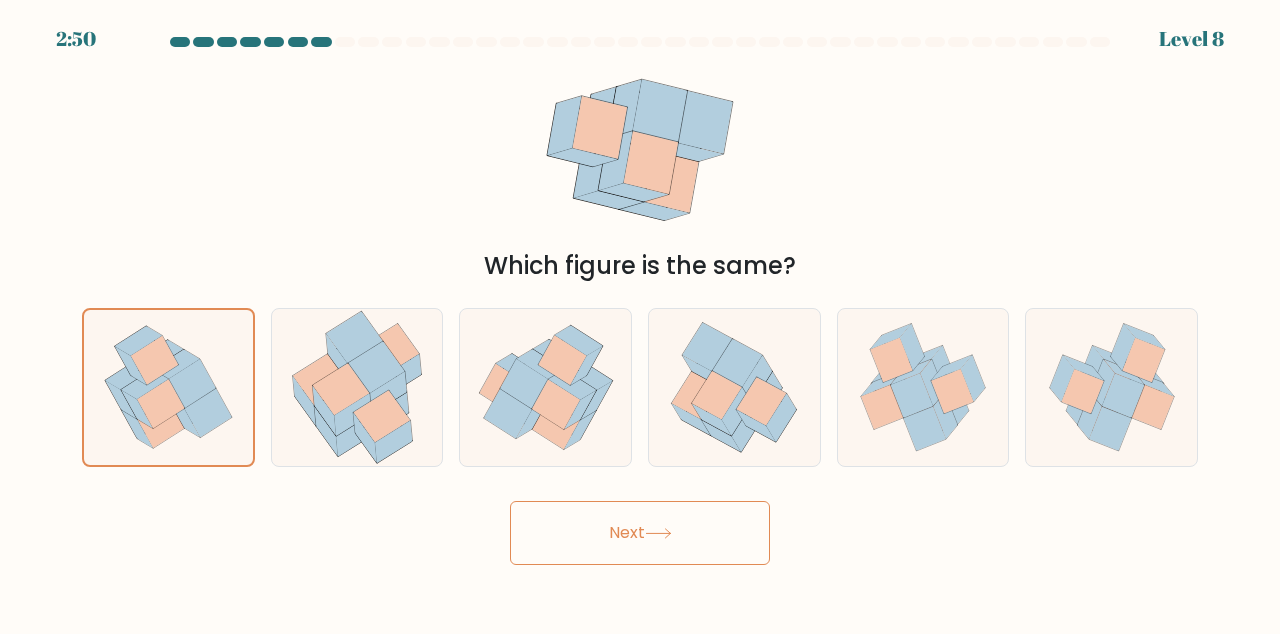 click on "Next" at bounding box center [640, 533] 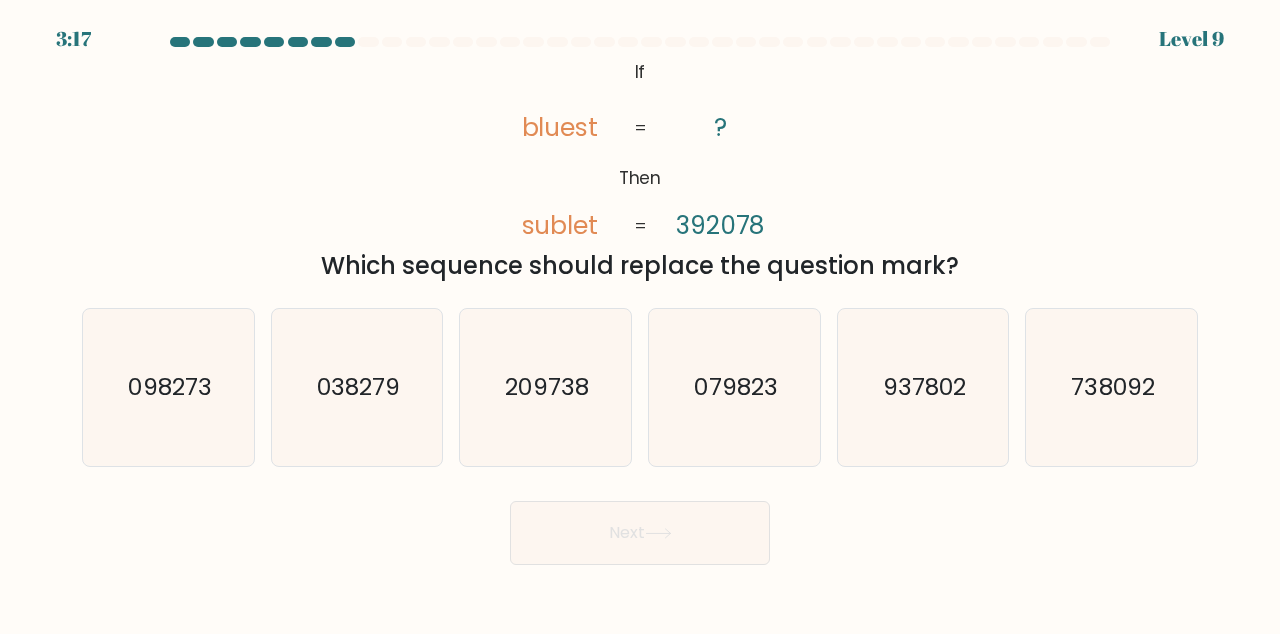 click on "209738" at bounding box center (547, 387) 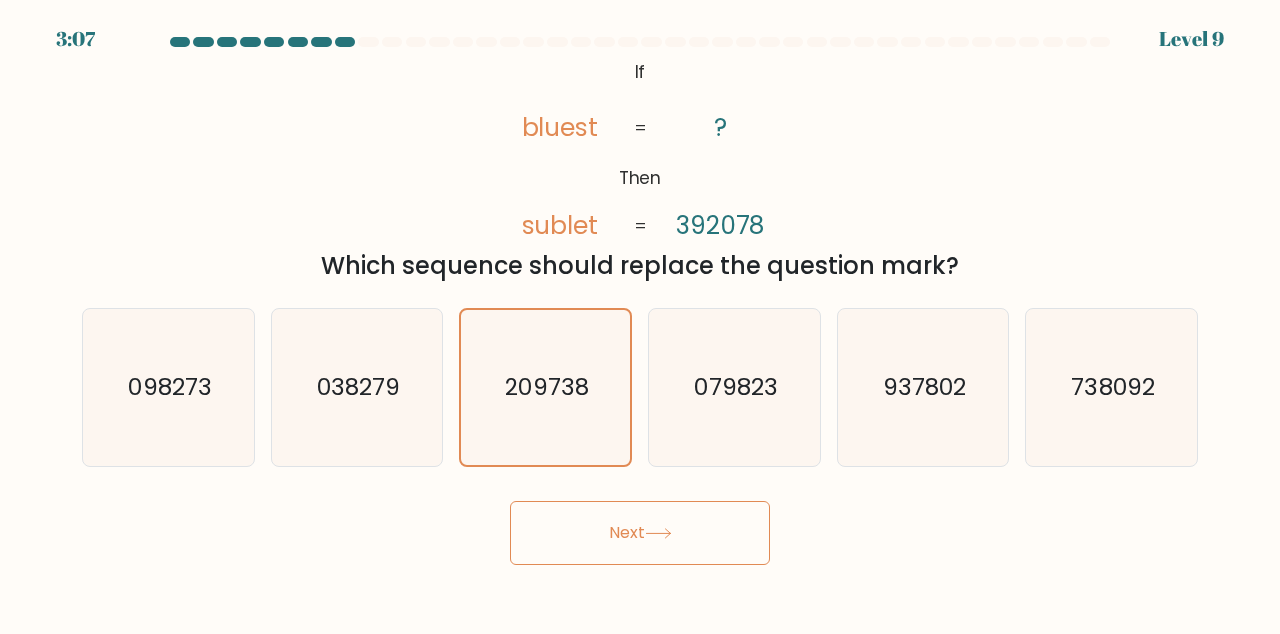 click on "Next" at bounding box center [640, 533] 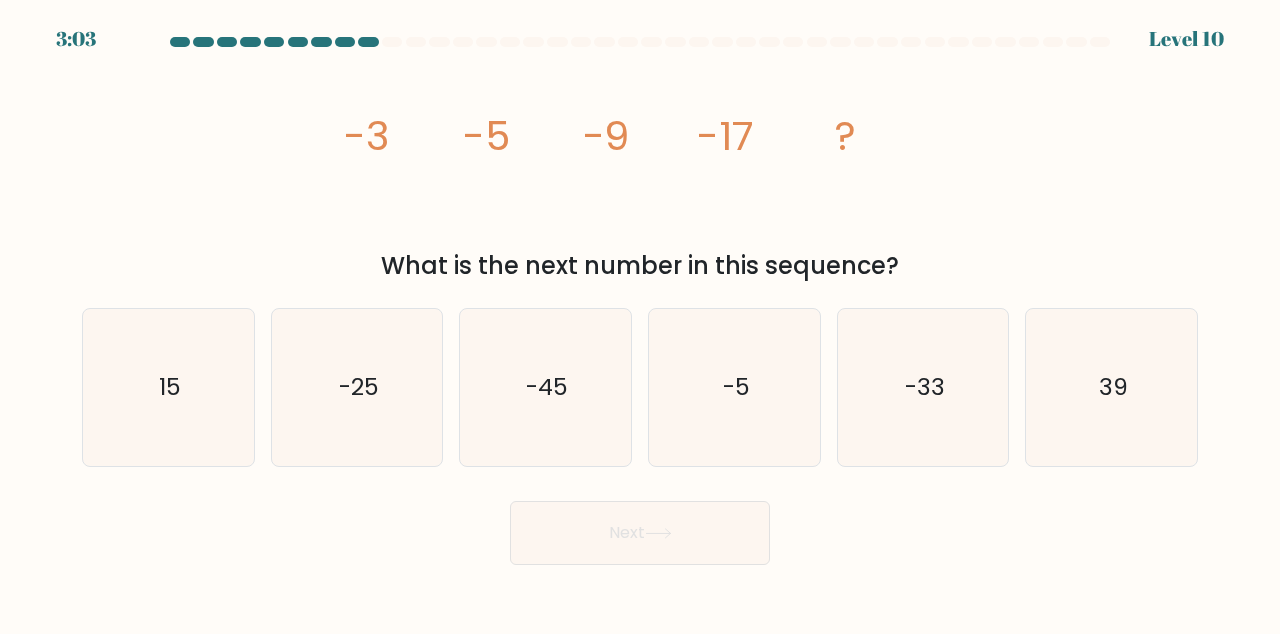 click on "-33" at bounding box center [925, 387] 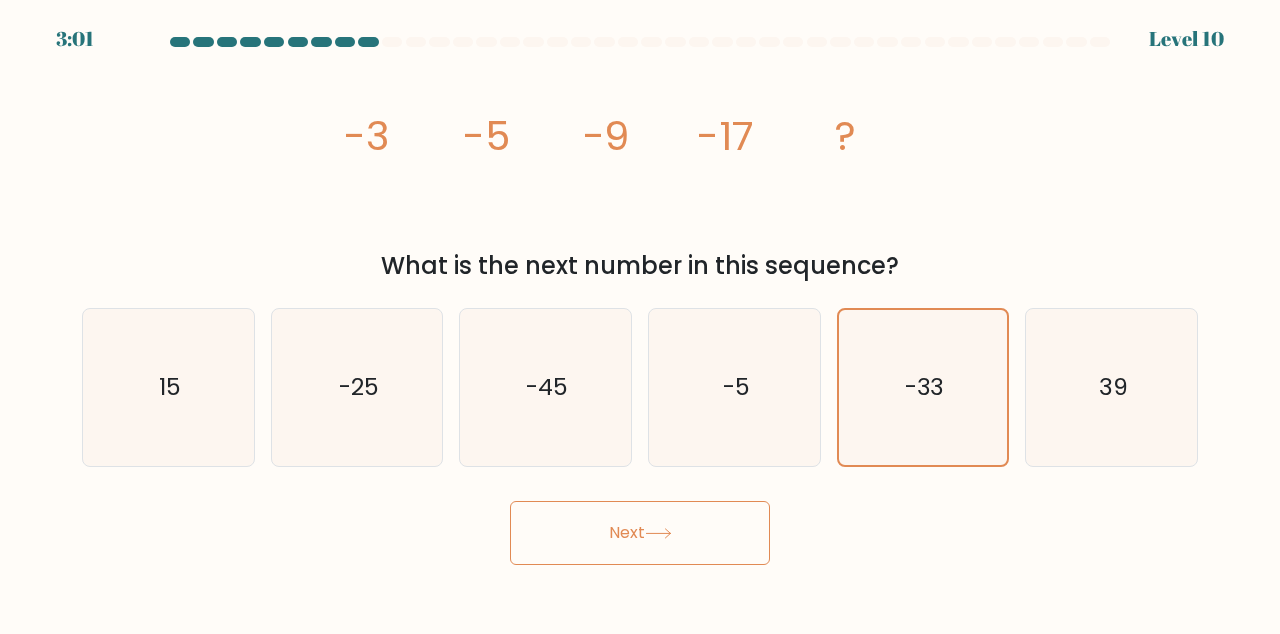 click on "Next" at bounding box center (640, 533) 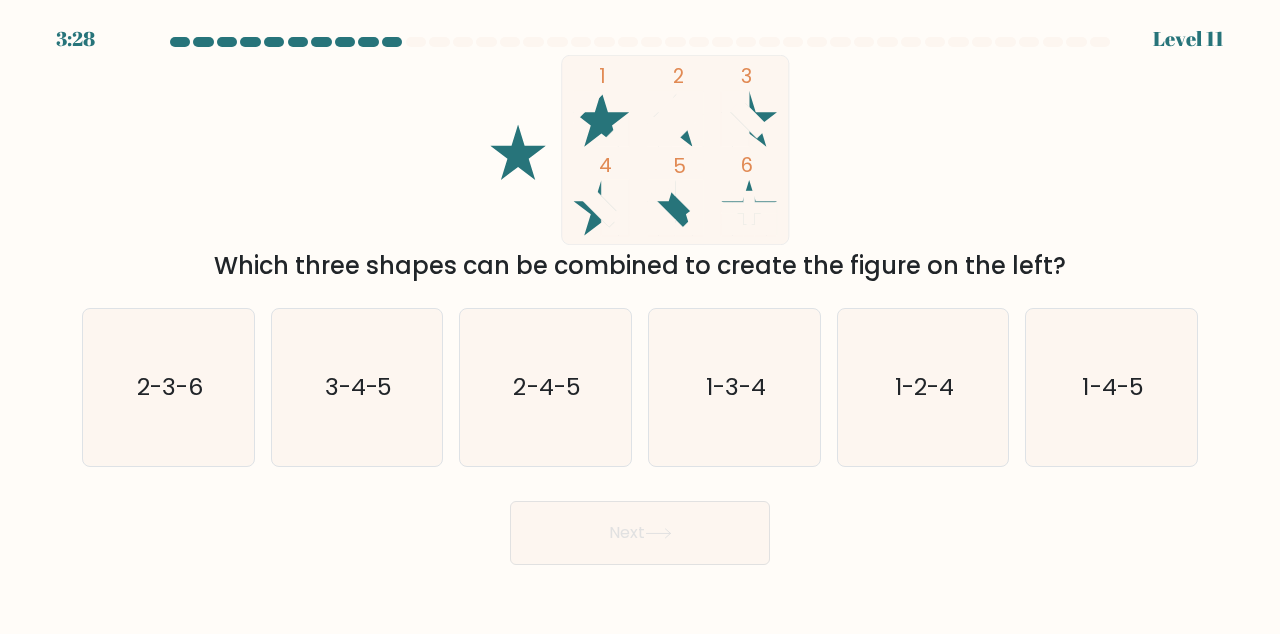 click on "3-4-5" at bounding box center (359, 387) 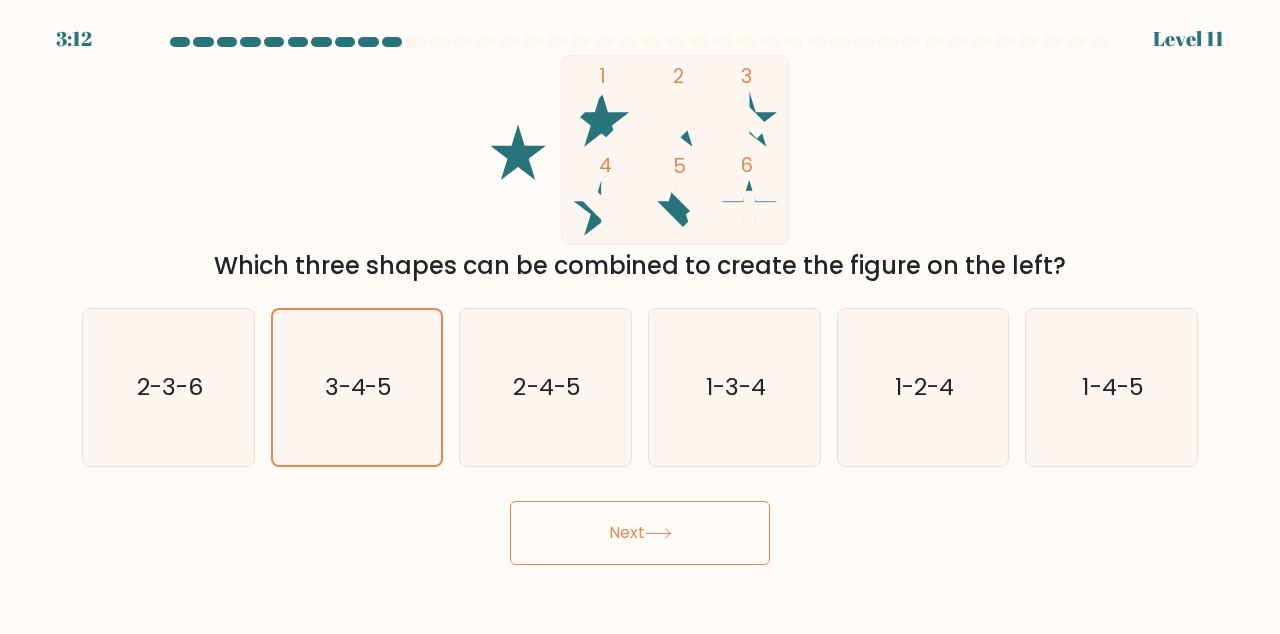 click on "Next" at bounding box center [640, 533] 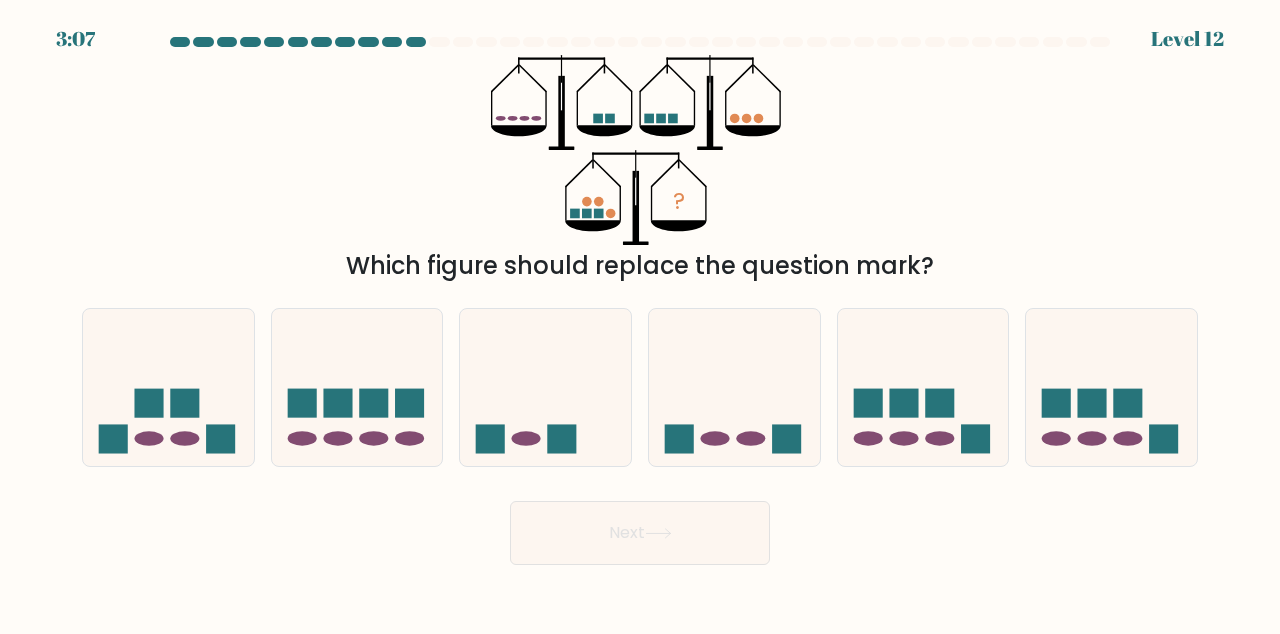 click at bounding box center [337, 403] 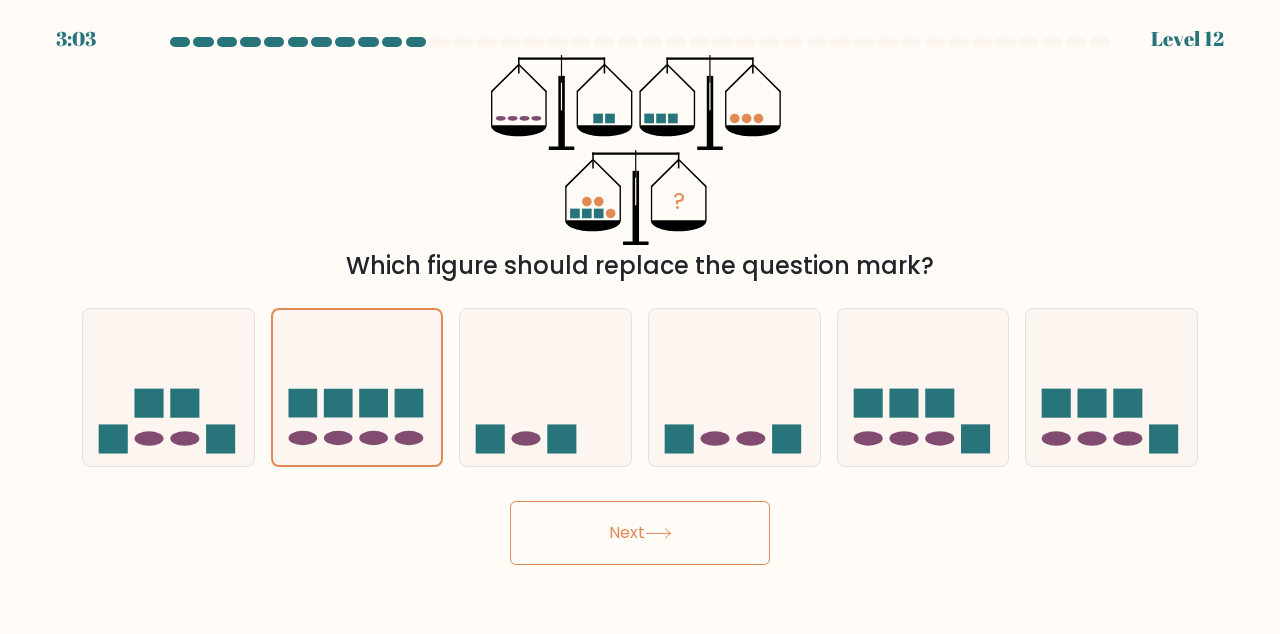 click on "Next" at bounding box center [640, 533] 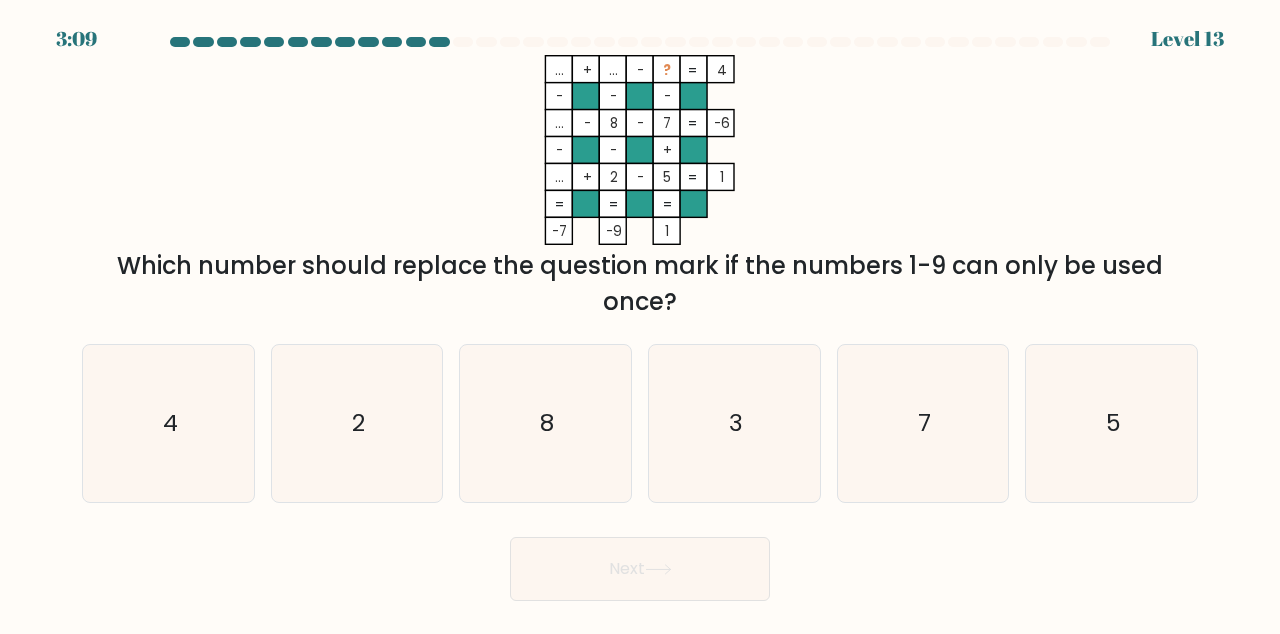 click on "3" at bounding box center (734, 423) 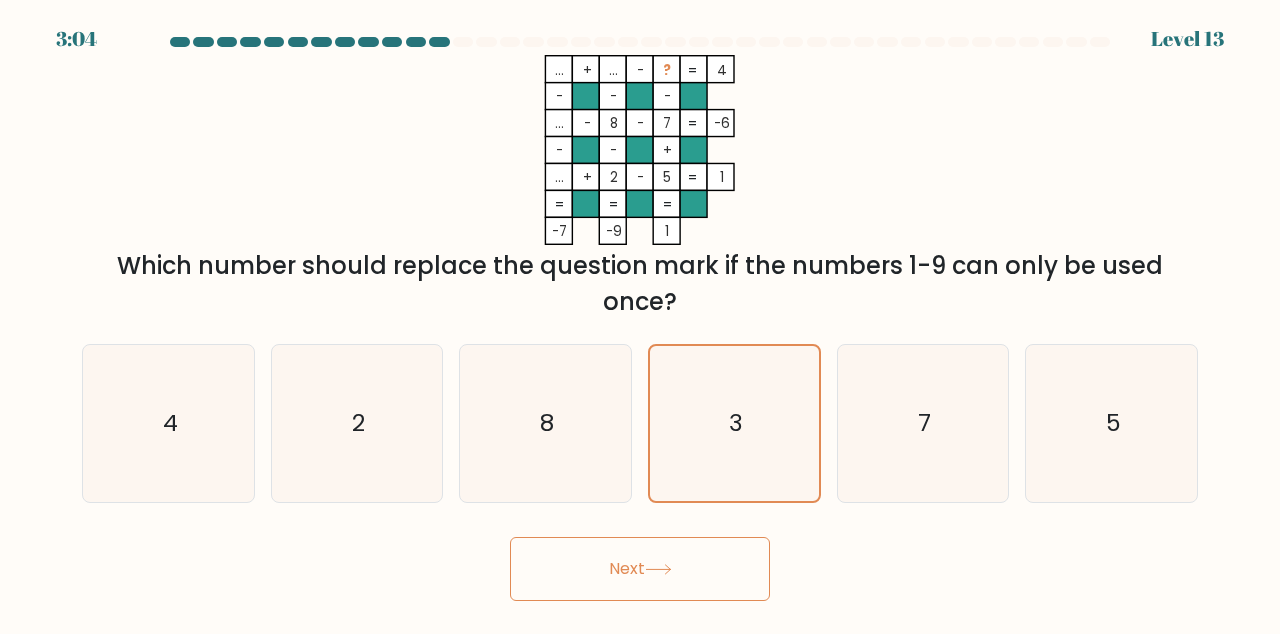 click on "Next" at bounding box center [640, 569] 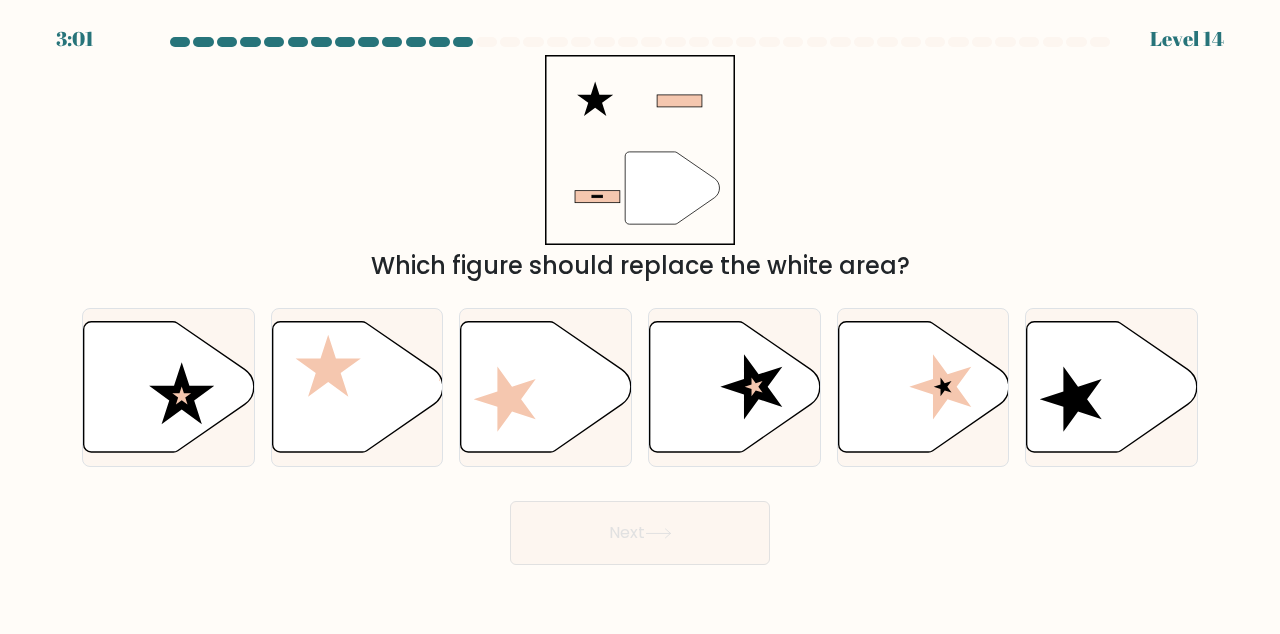 click at bounding box center (169, 387) 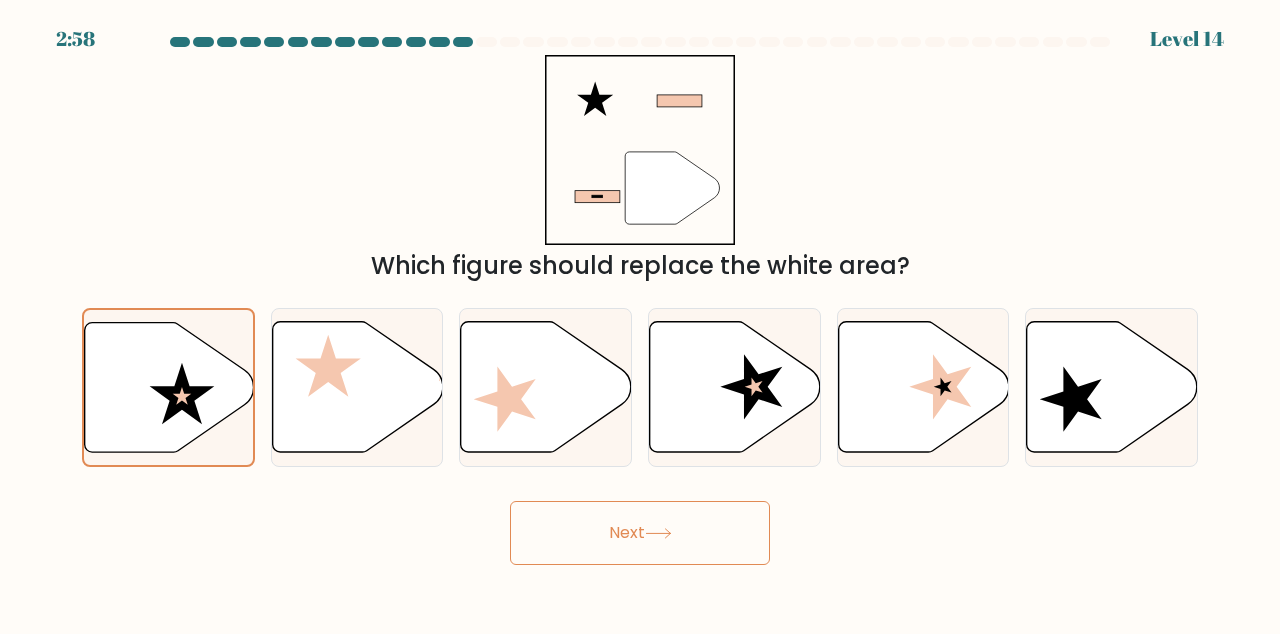 click on "Next" at bounding box center (640, 533) 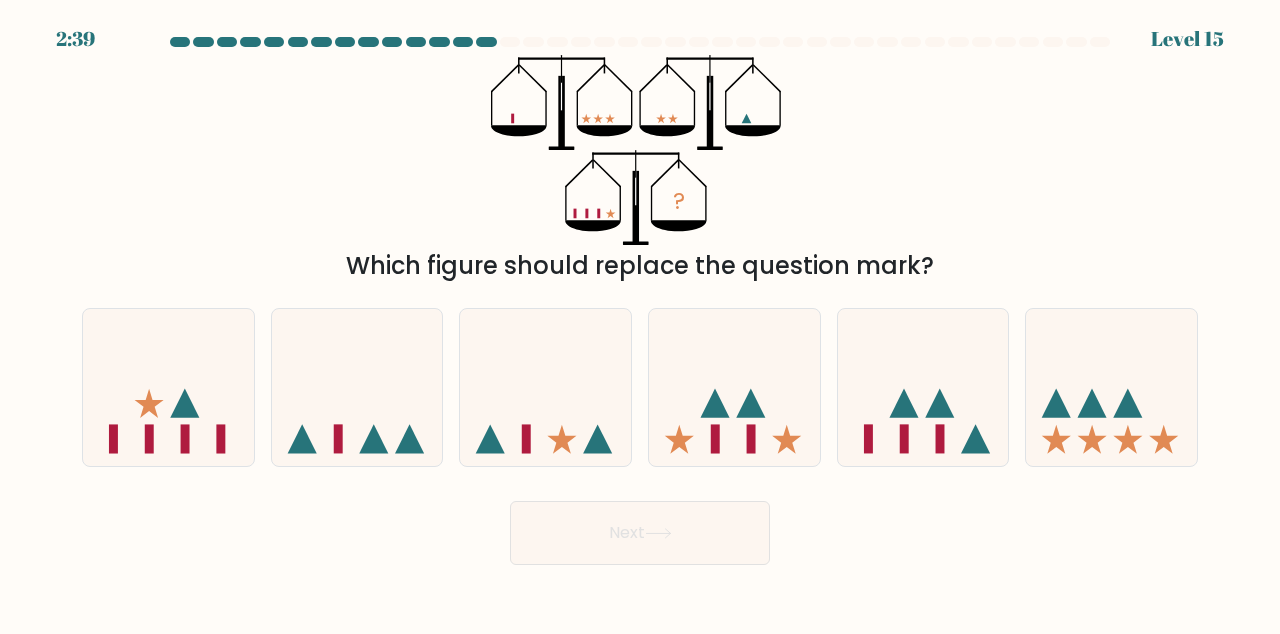 click at bounding box center [1111, 387] 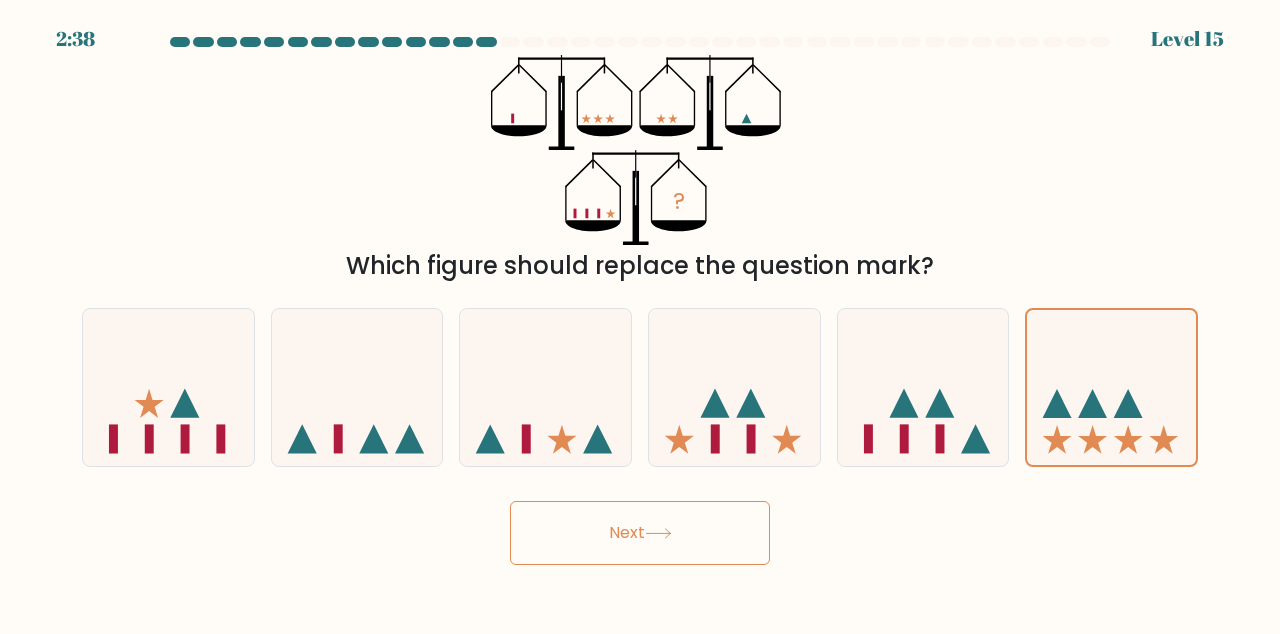 click on "Next" at bounding box center (640, 533) 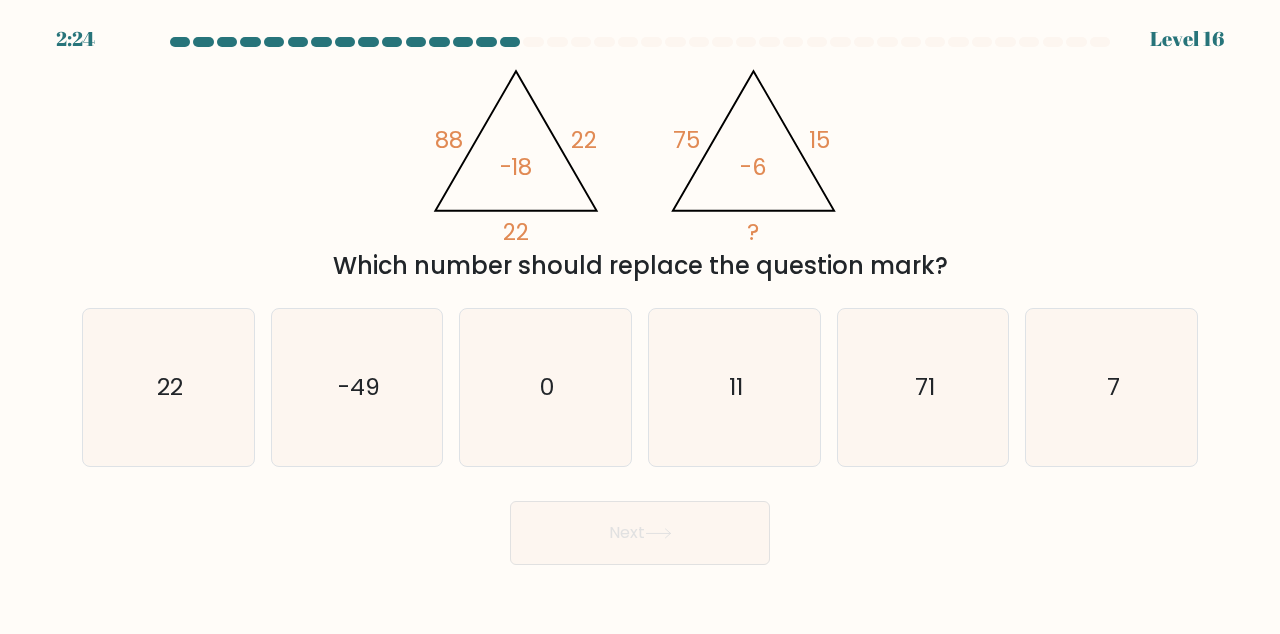 click on "11" at bounding box center [734, 387] 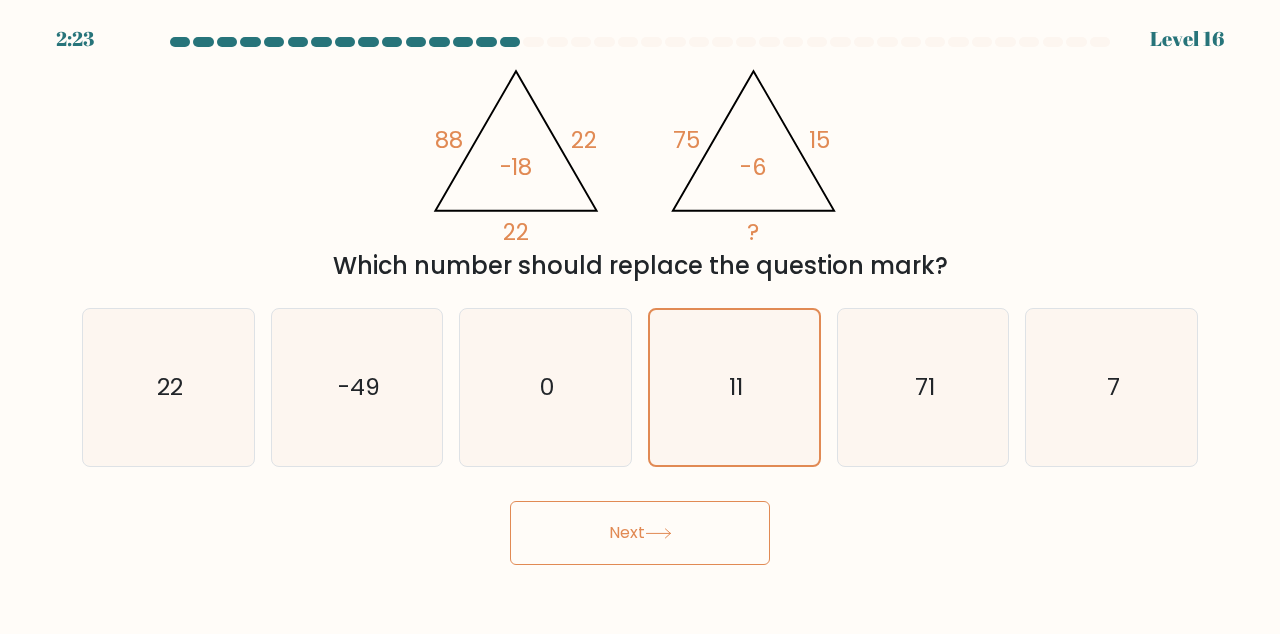 click on "Next" at bounding box center [640, 533] 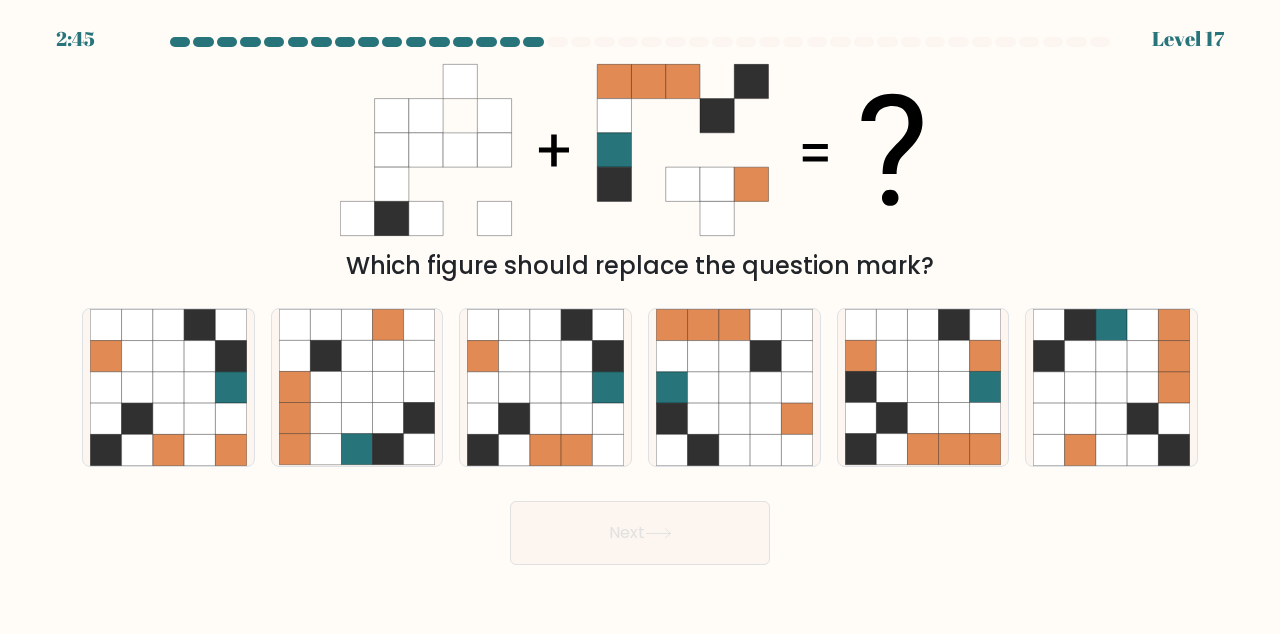 click at bounding box center (734, 356) 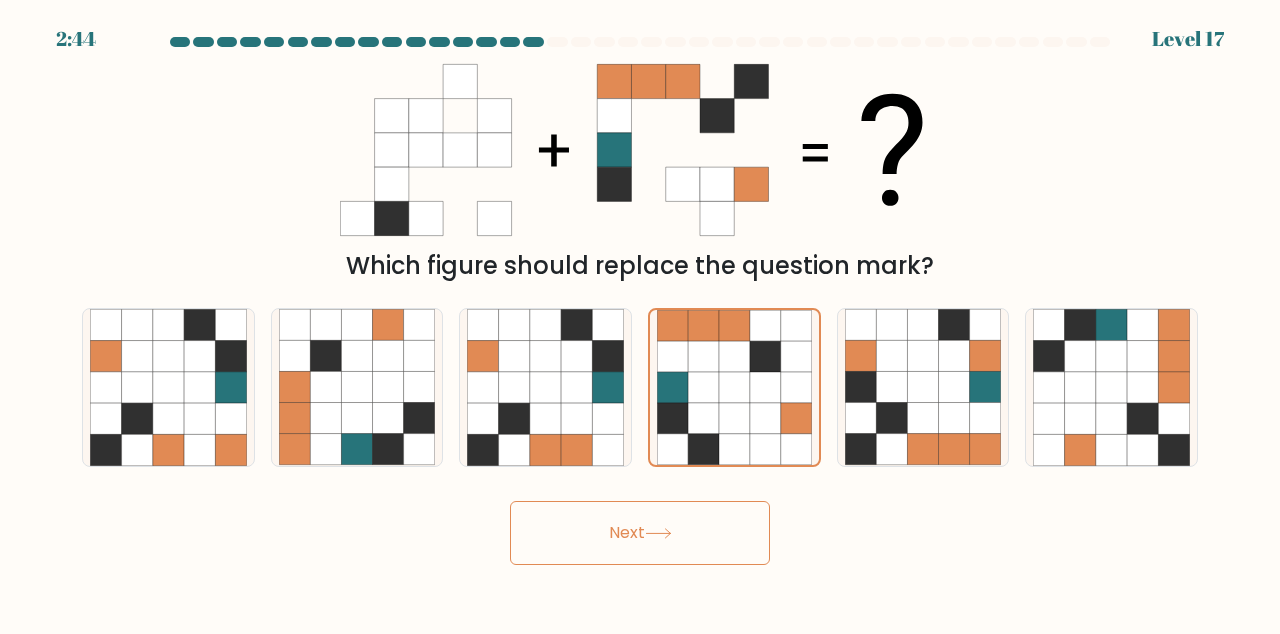 click on "Next" at bounding box center [640, 533] 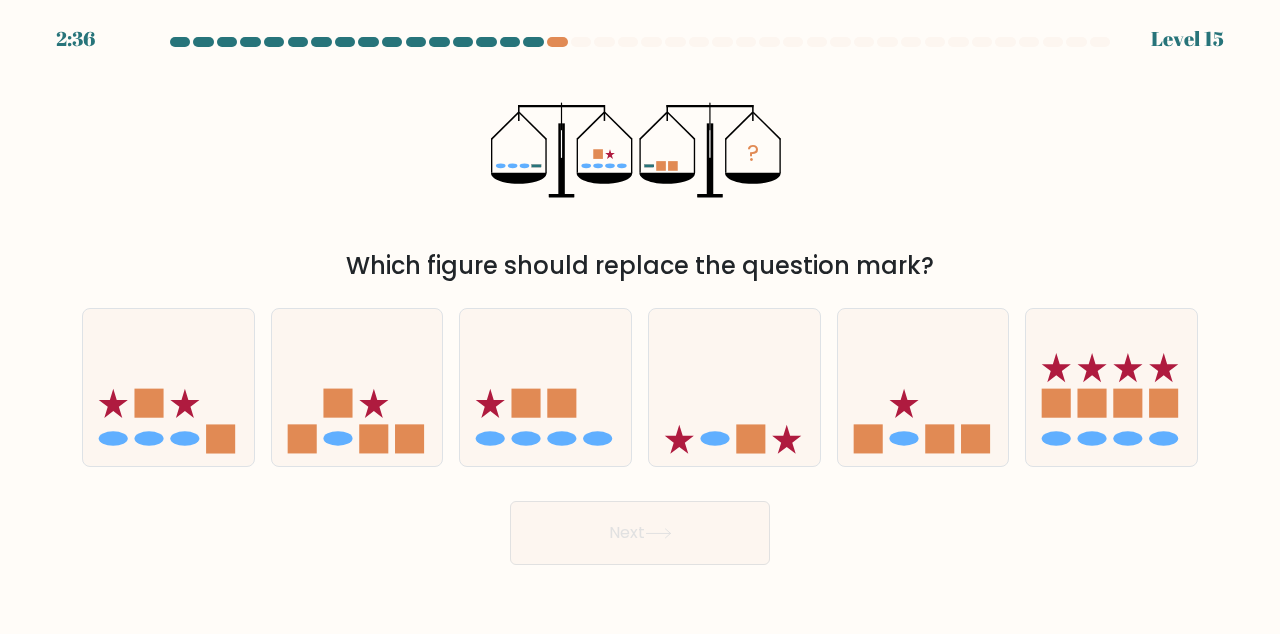 click at bounding box center [526, 403] 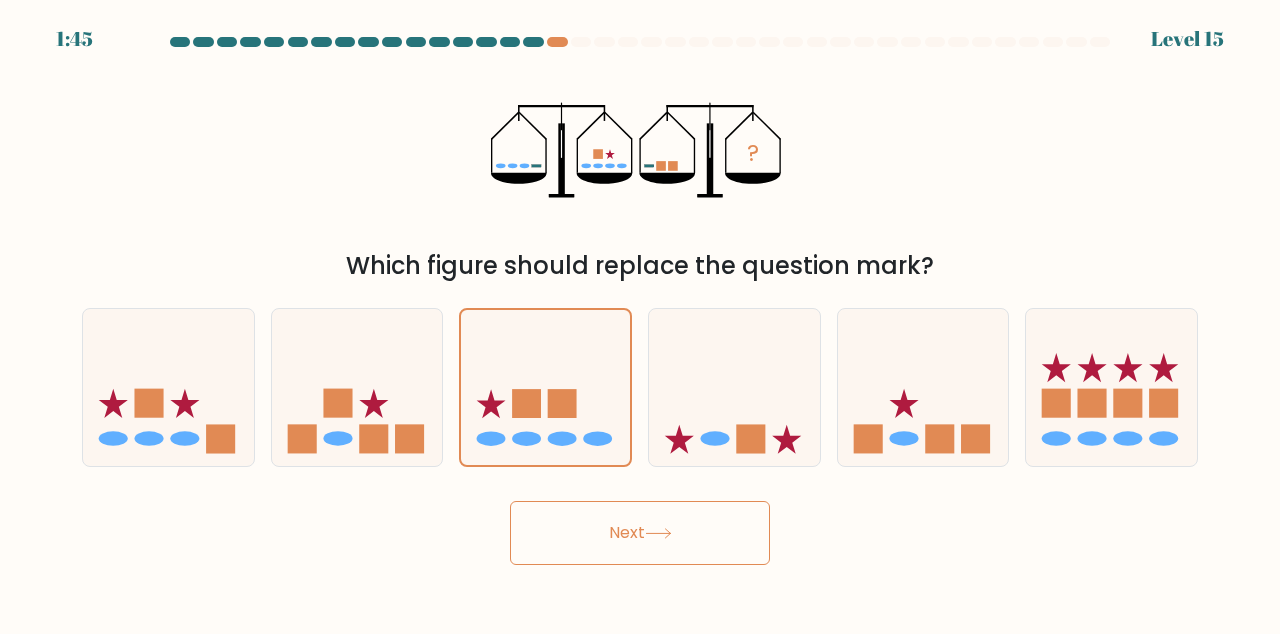 click at bounding box center (734, 387) 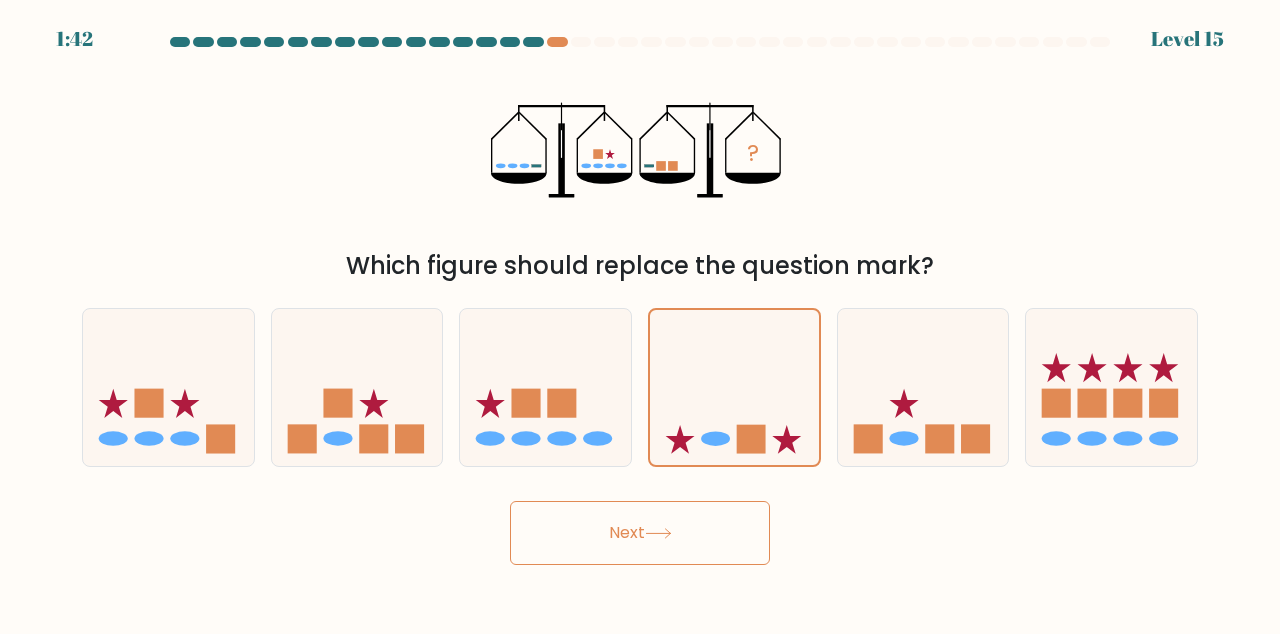 click at bounding box center (545, 387) 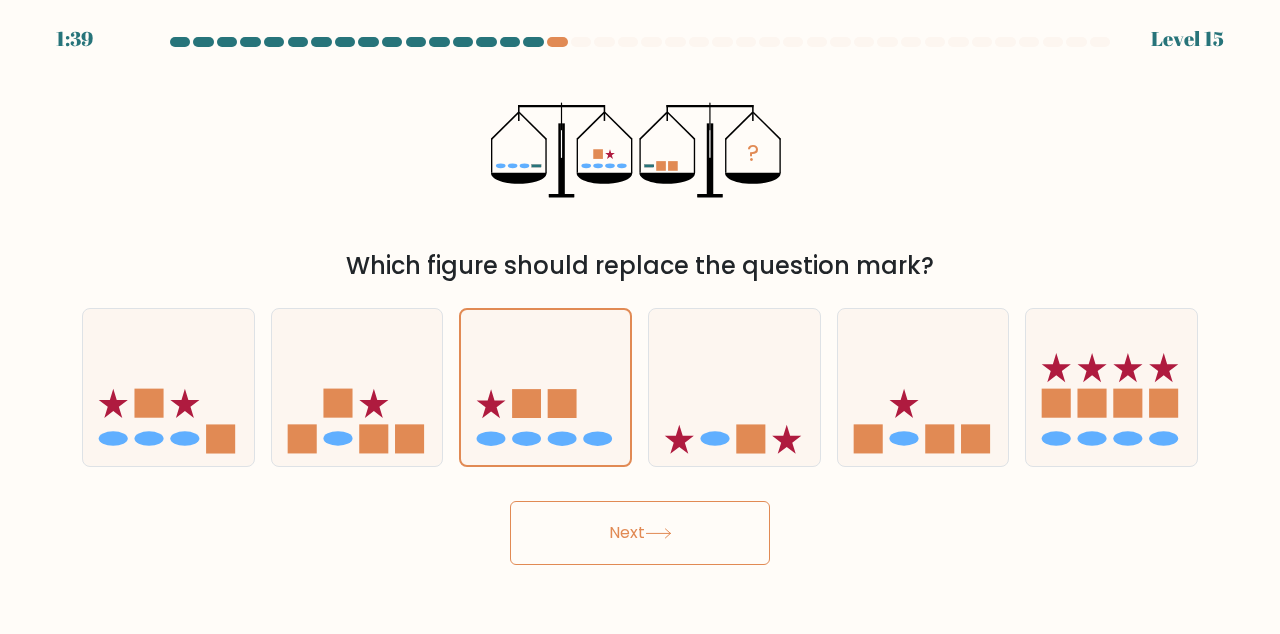 click at bounding box center [734, 387] 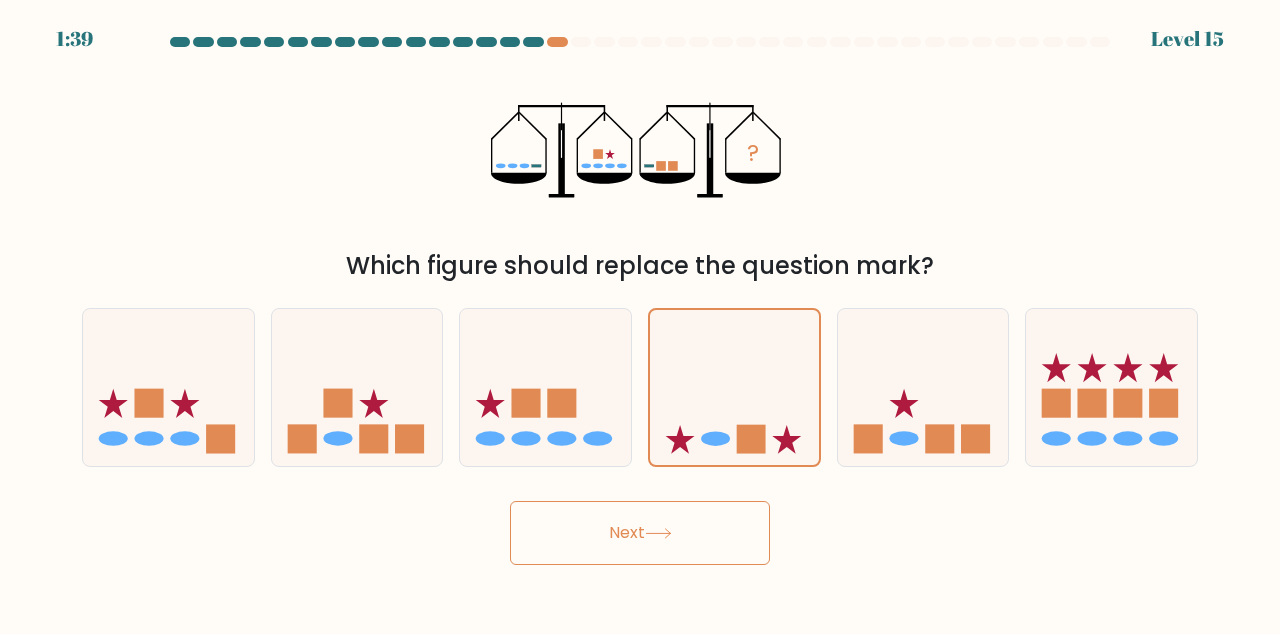 click on "Next" at bounding box center [640, 533] 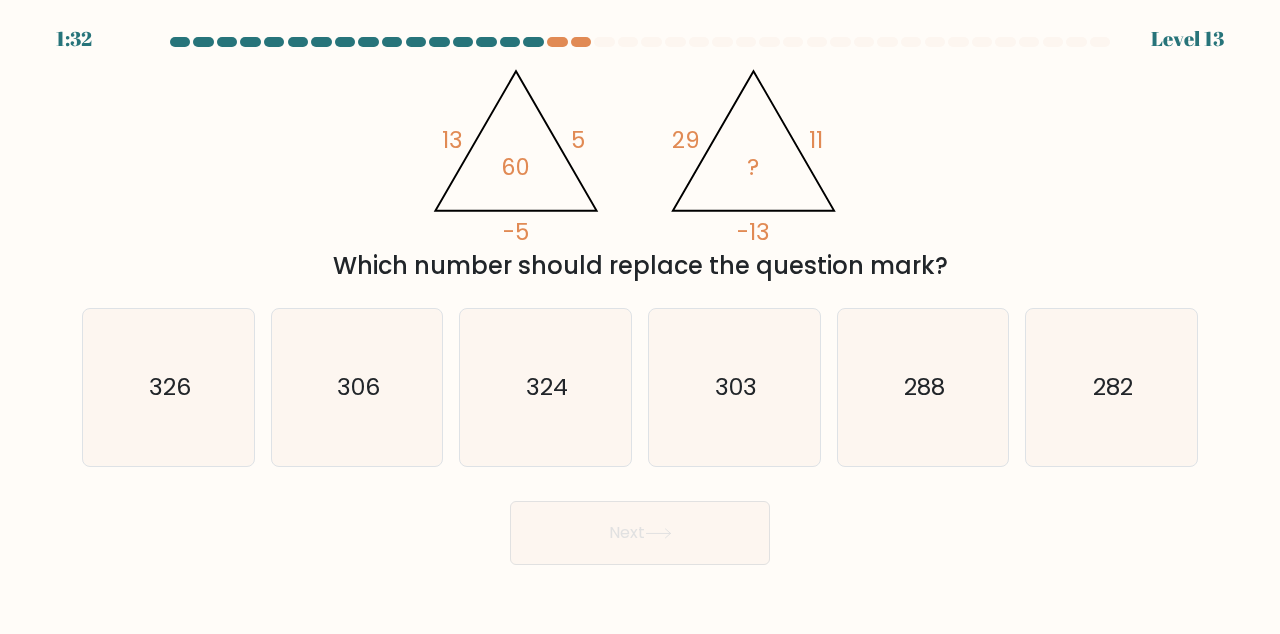 click on "306" at bounding box center (358, 387) 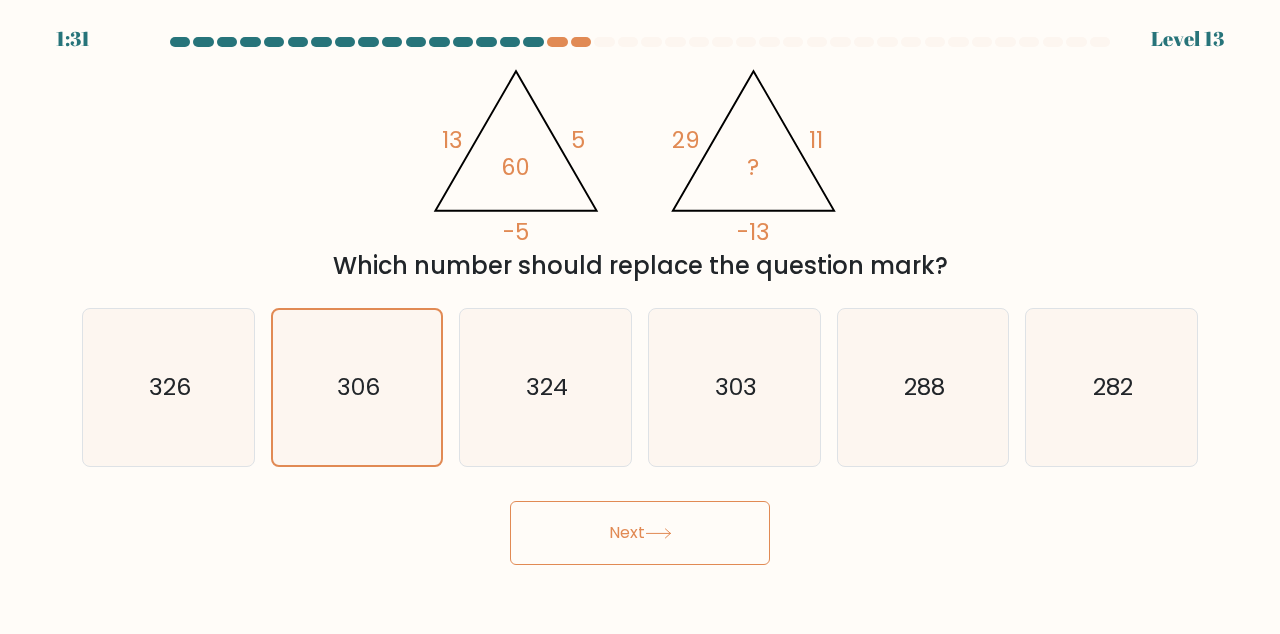 click on "Next" at bounding box center (640, 533) 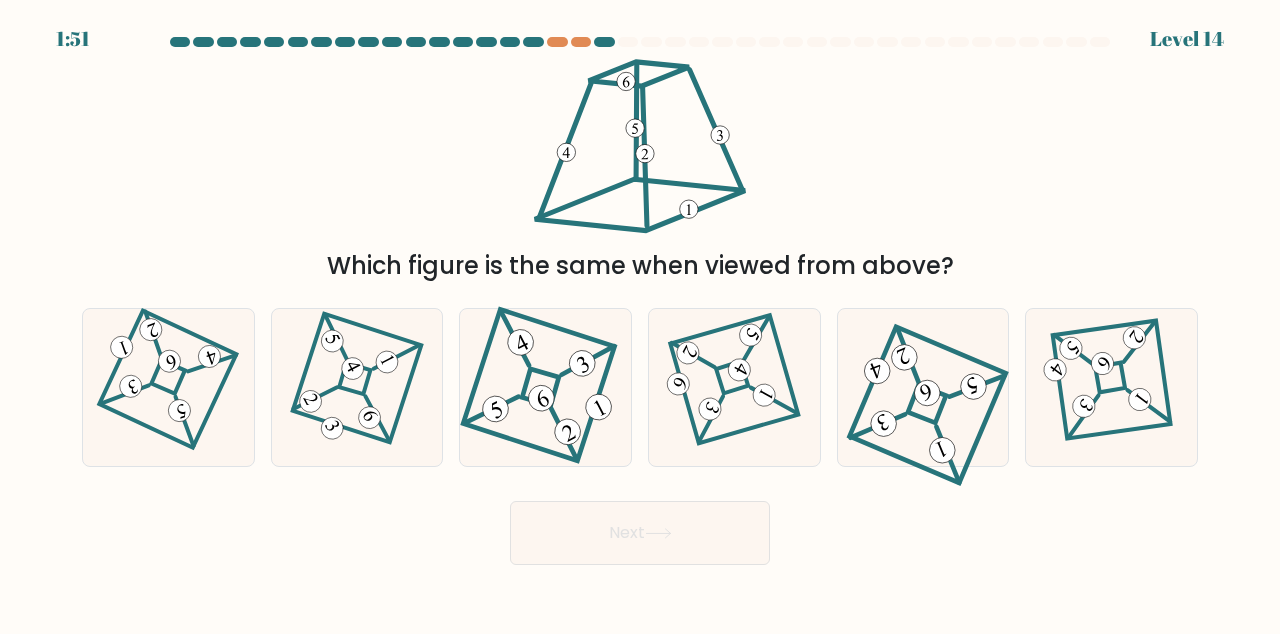 click at bounding box center (168, 387) 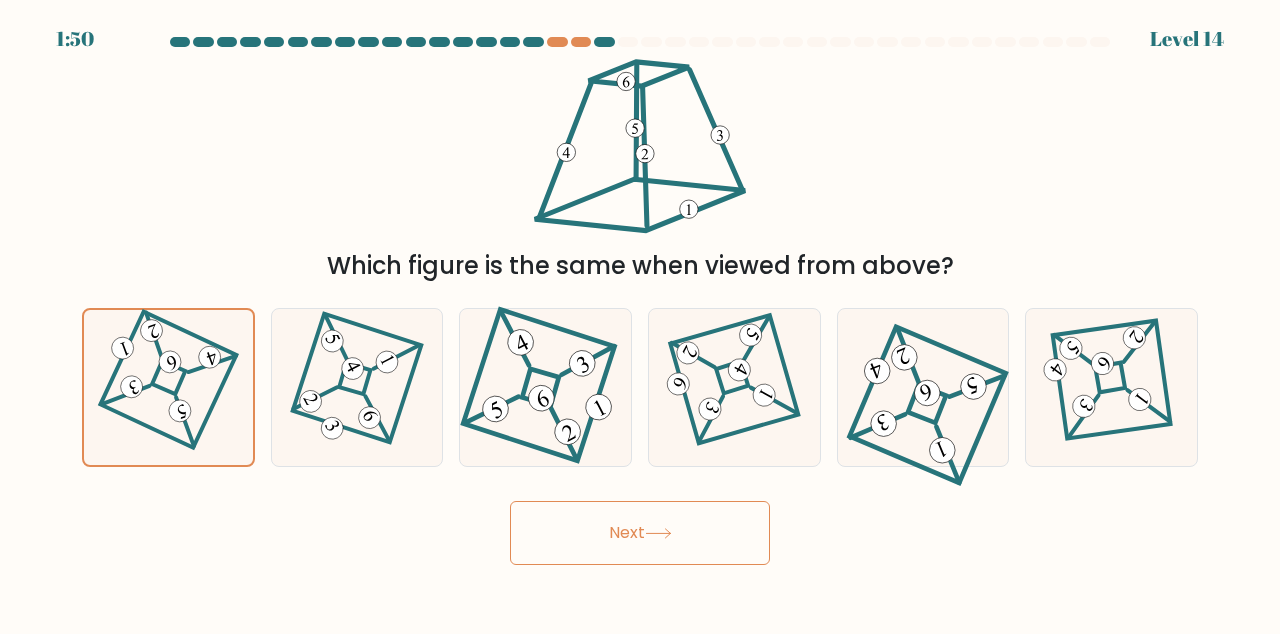 click on "Next" at bounding box center [640, 533] 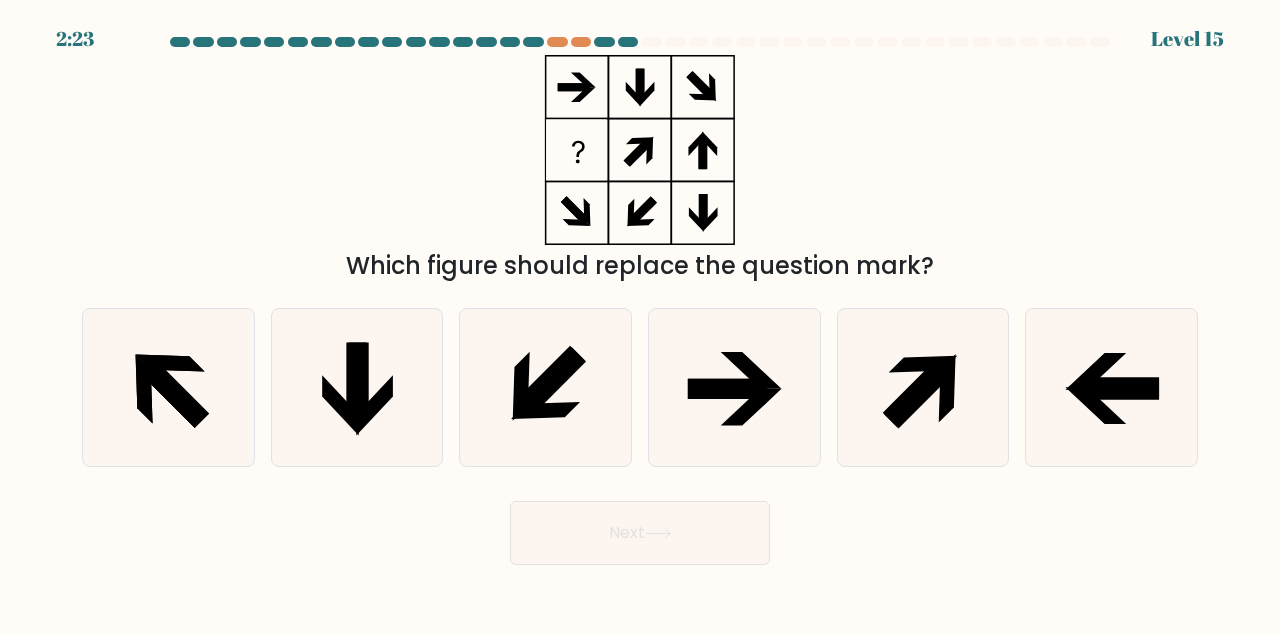click at bounding box center (173, 393) 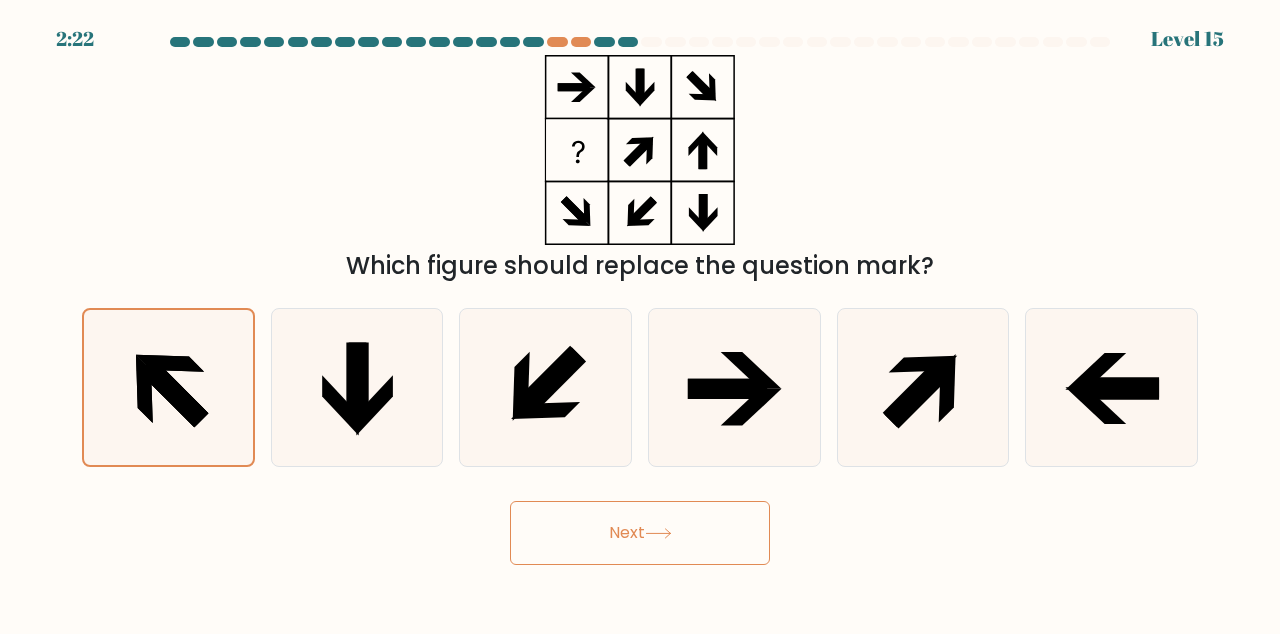 click on "Next" at bounding box center (640, 533) 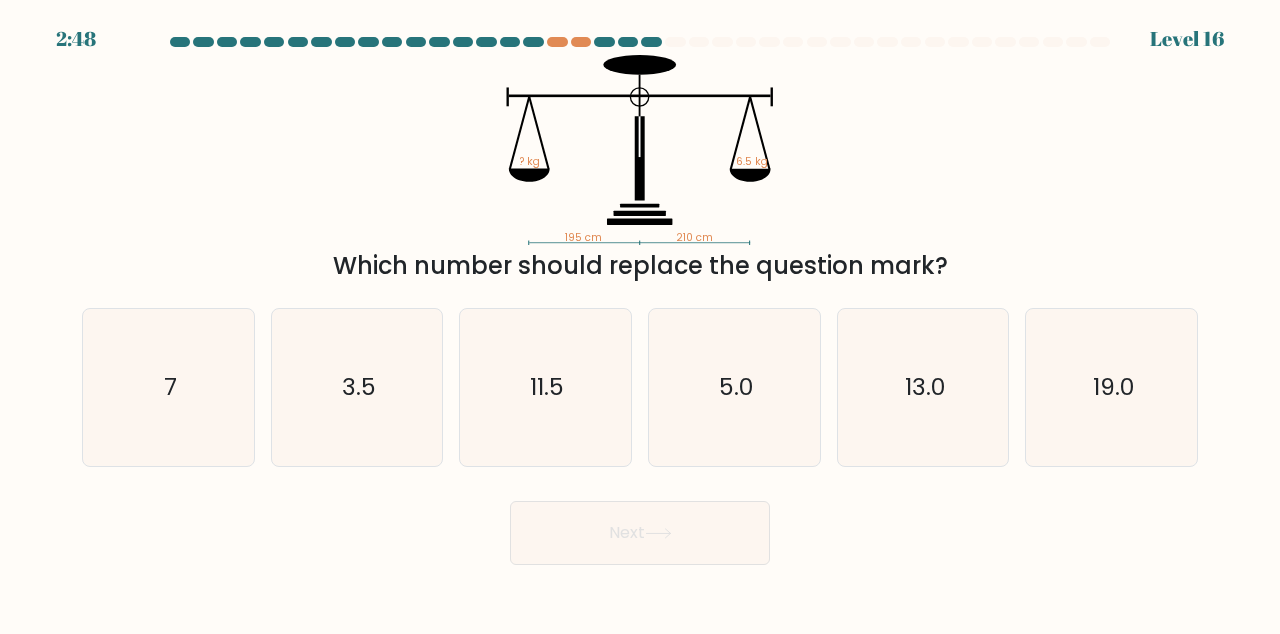 click on "7" at bounding box center (168, 387) 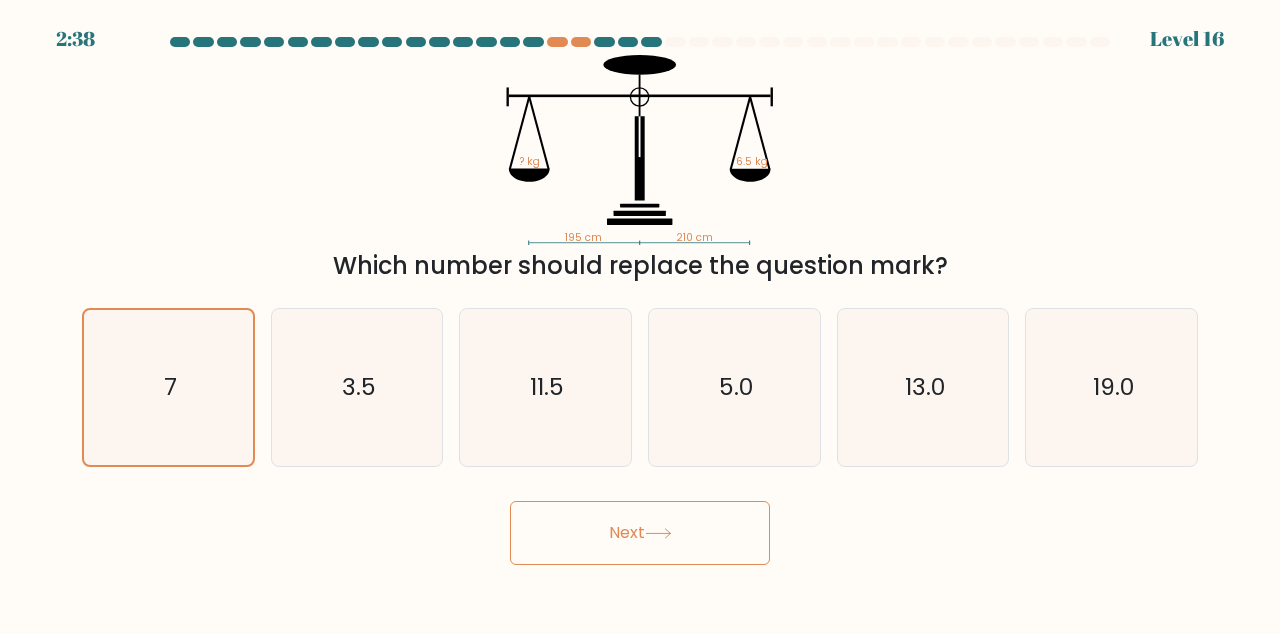 click on "Next" at bounding box center [640, 533] 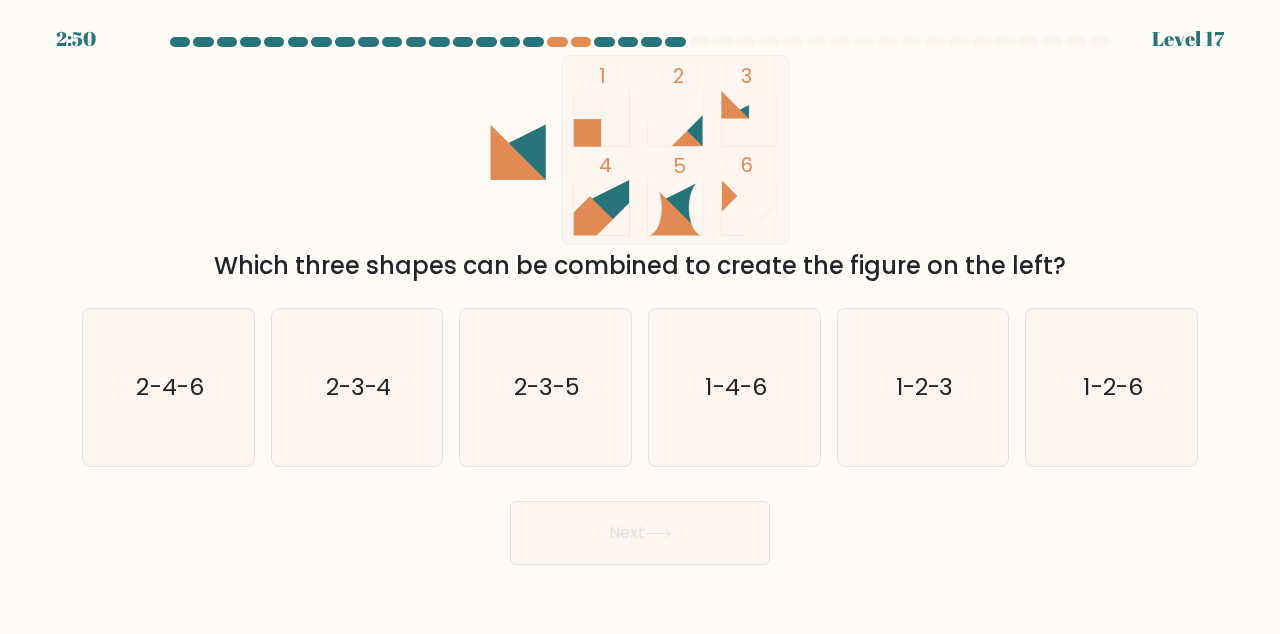 click on "2-3-4" at bounding box center (359, 387) 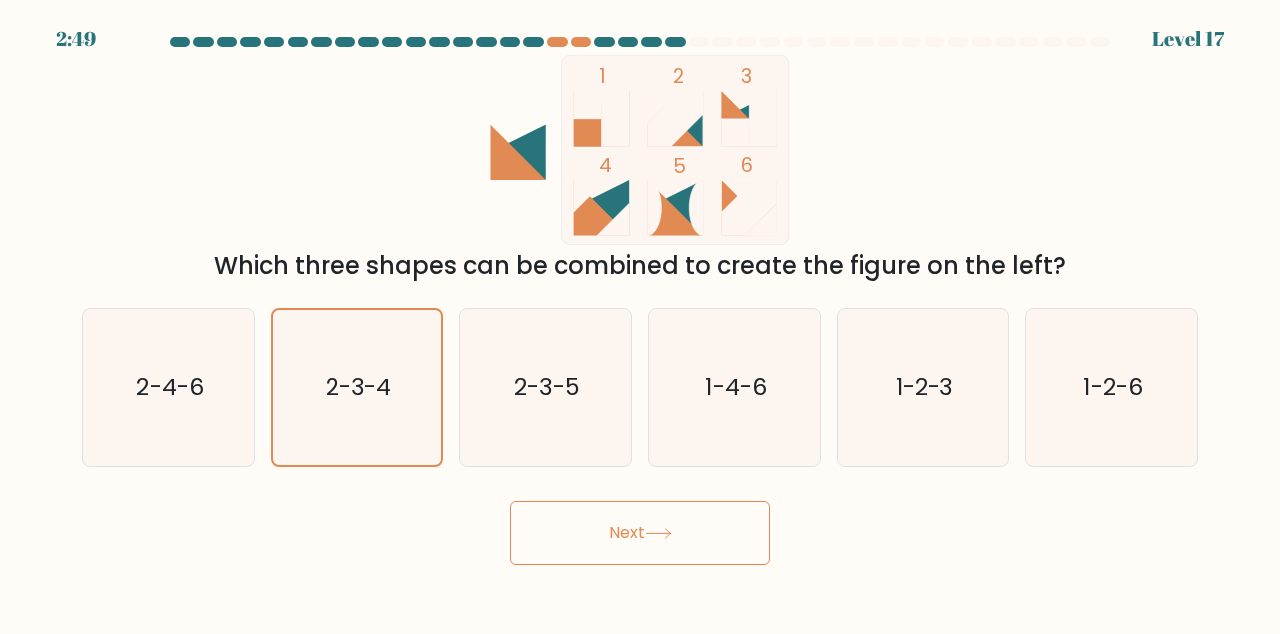 click on "Next" at bounding box center (640, 533) 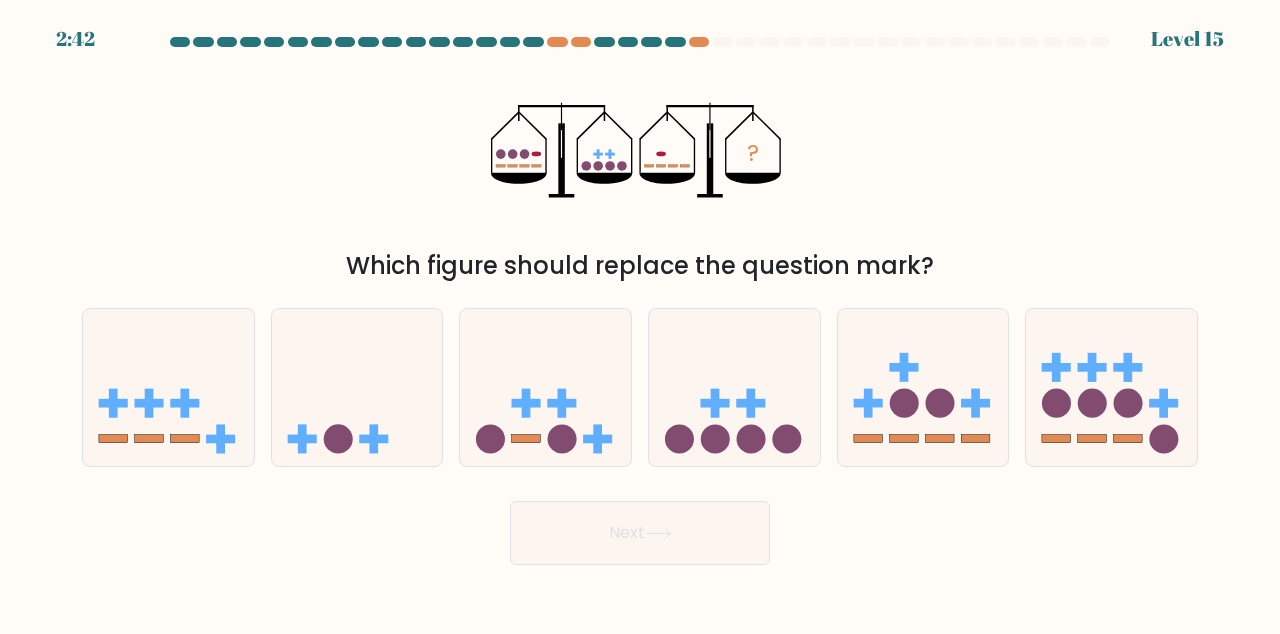 click at bounding box center (545, 387) 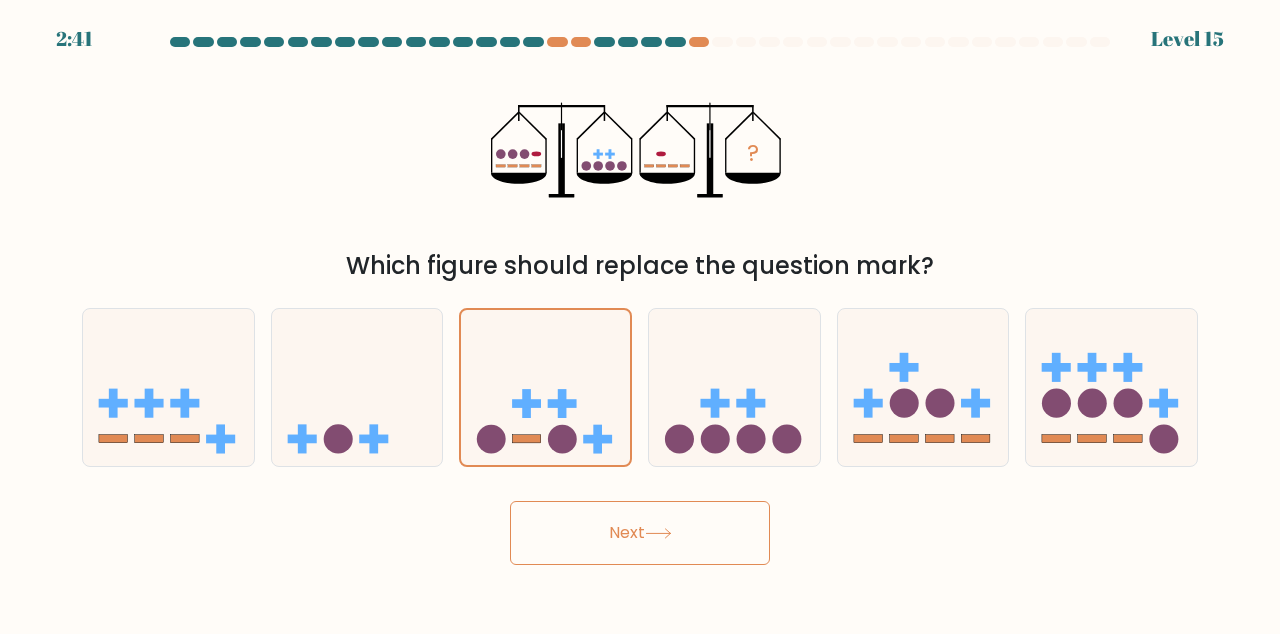 click on "Next" at bounding box center [640, 533] 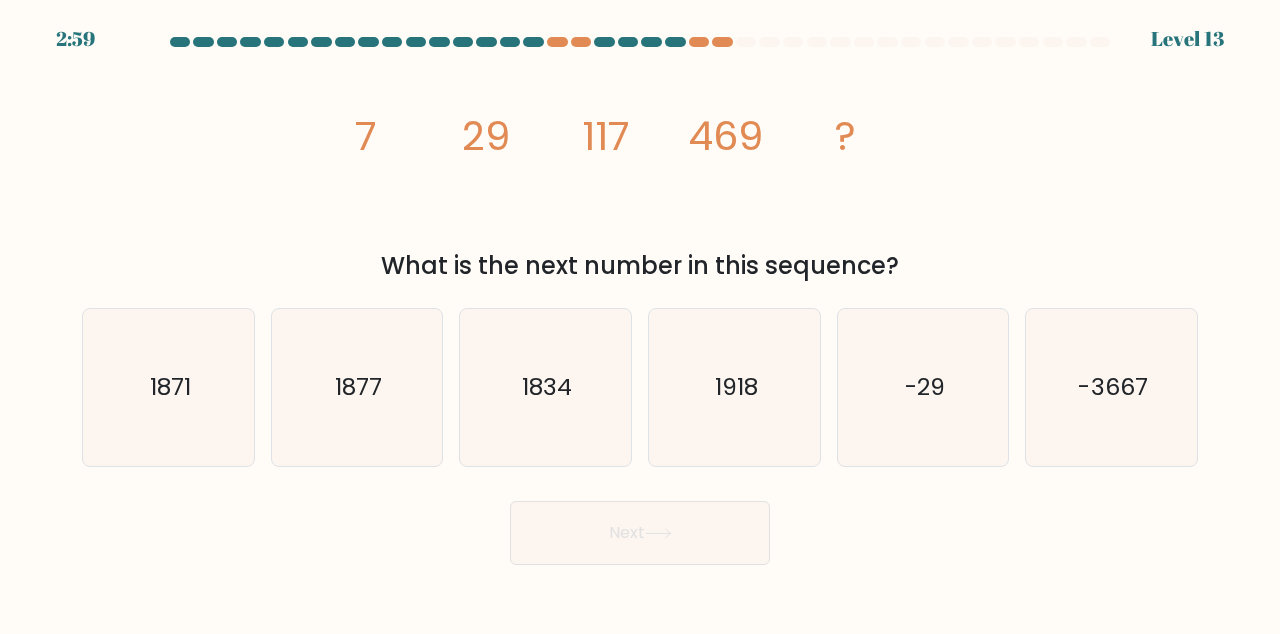 click on "1877" at bounding box center (358, 387) 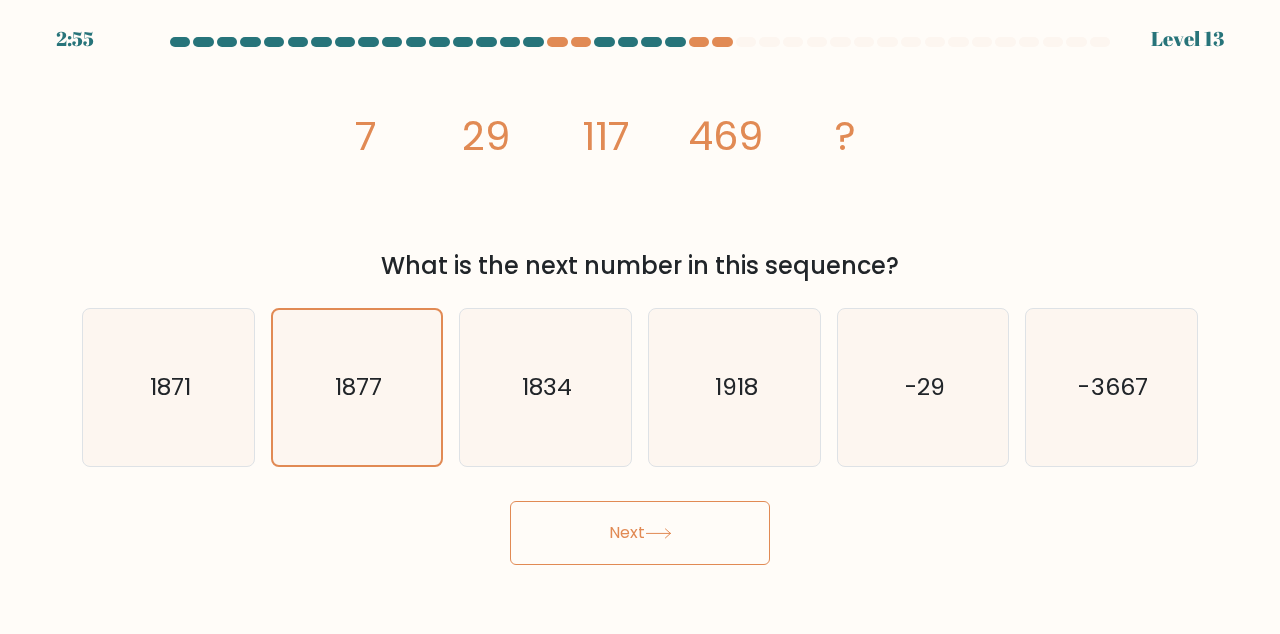 click on "Next" at bounding box center (640, 533) 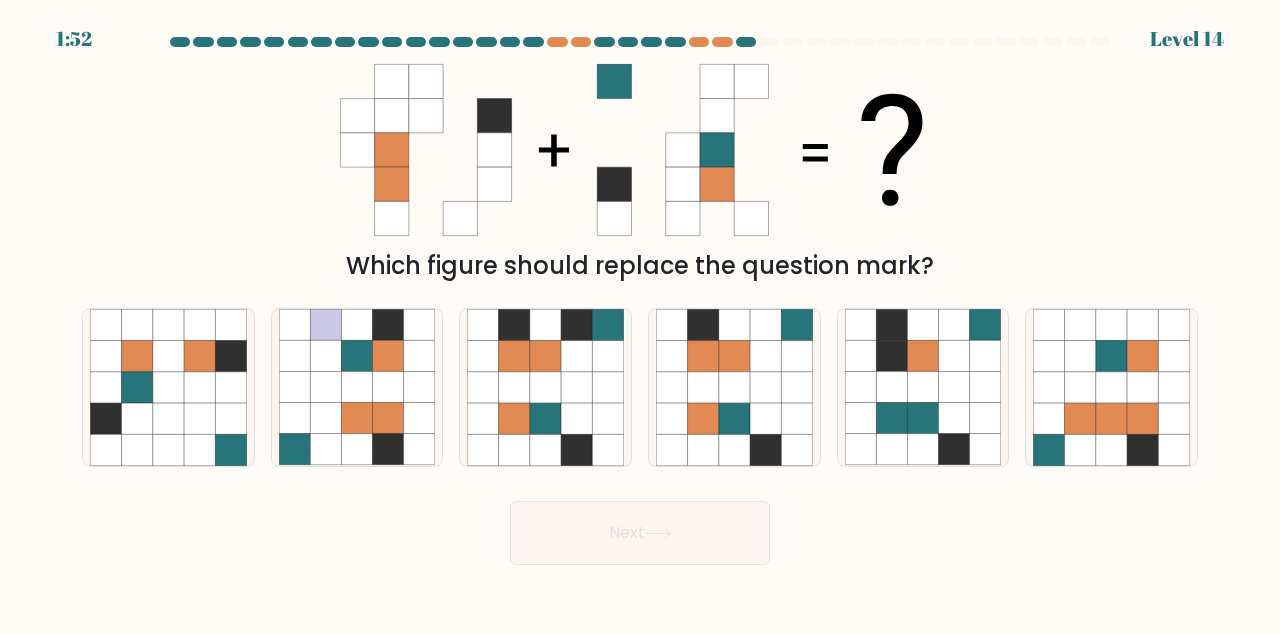 click at bounding box center [356, 387] 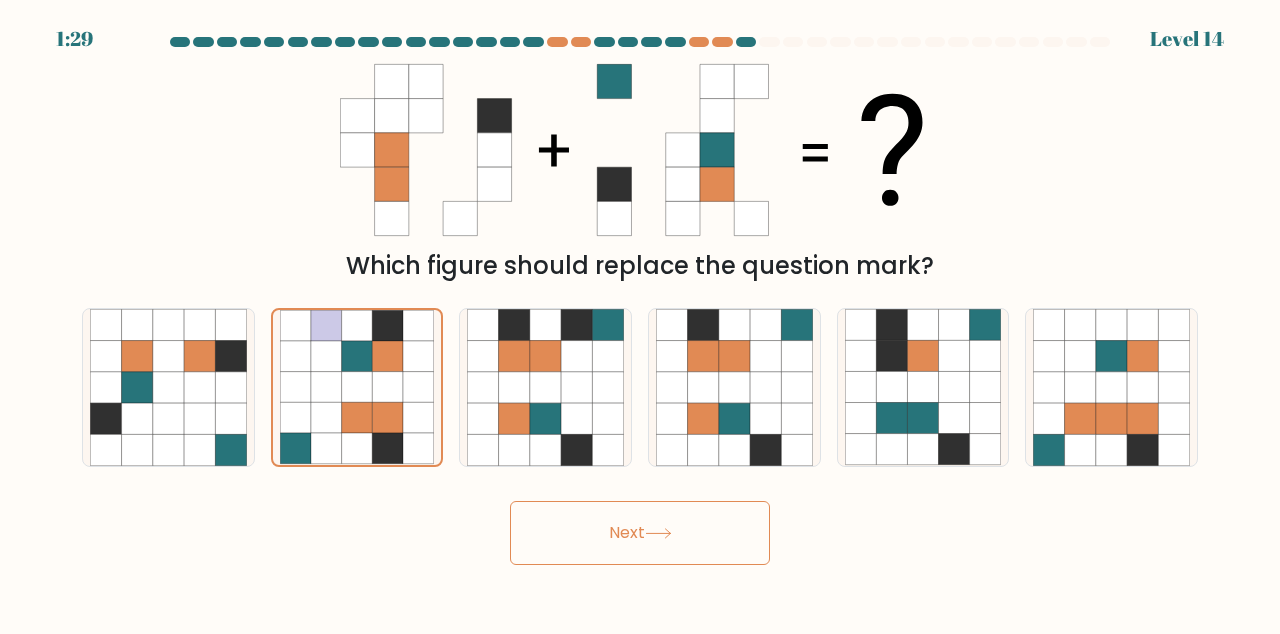 click at bounding box center (576, 356) 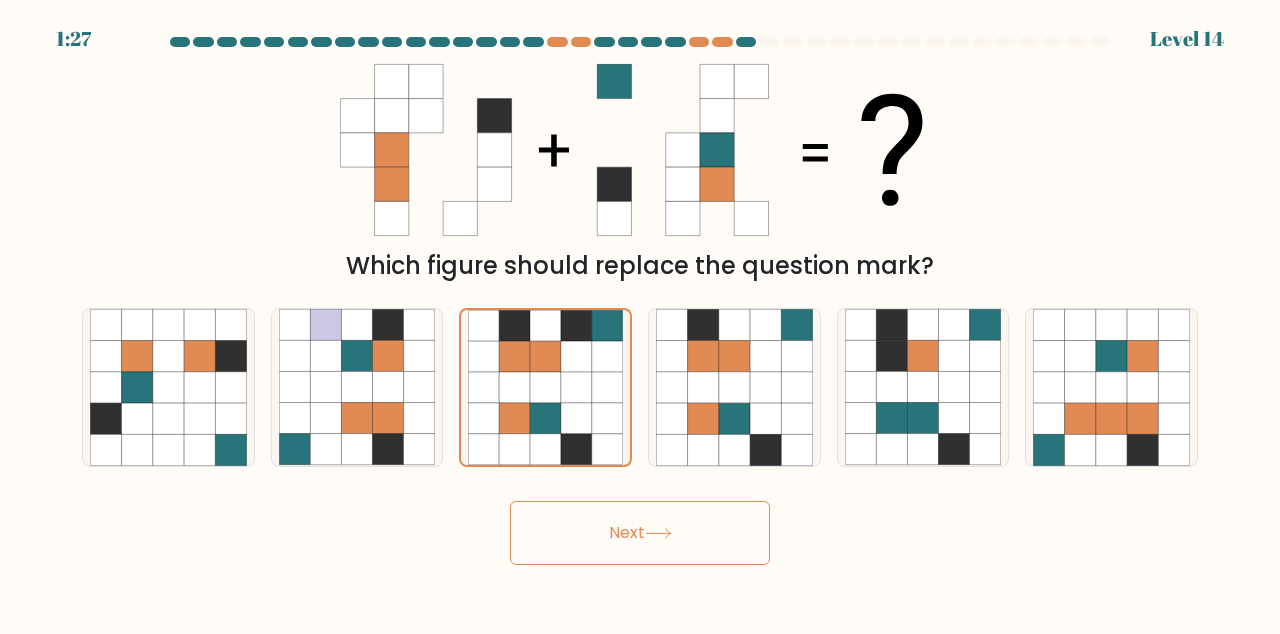 click on "Next" at bounding box center [640, 533] 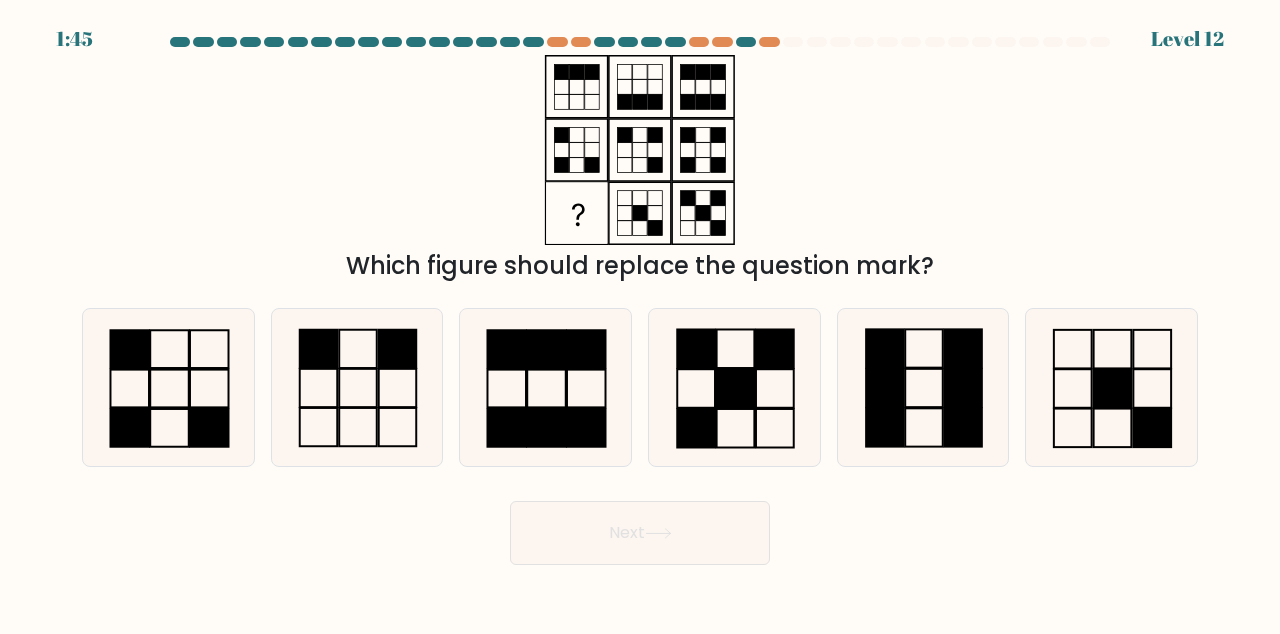 click at bounding box center [357, 387] 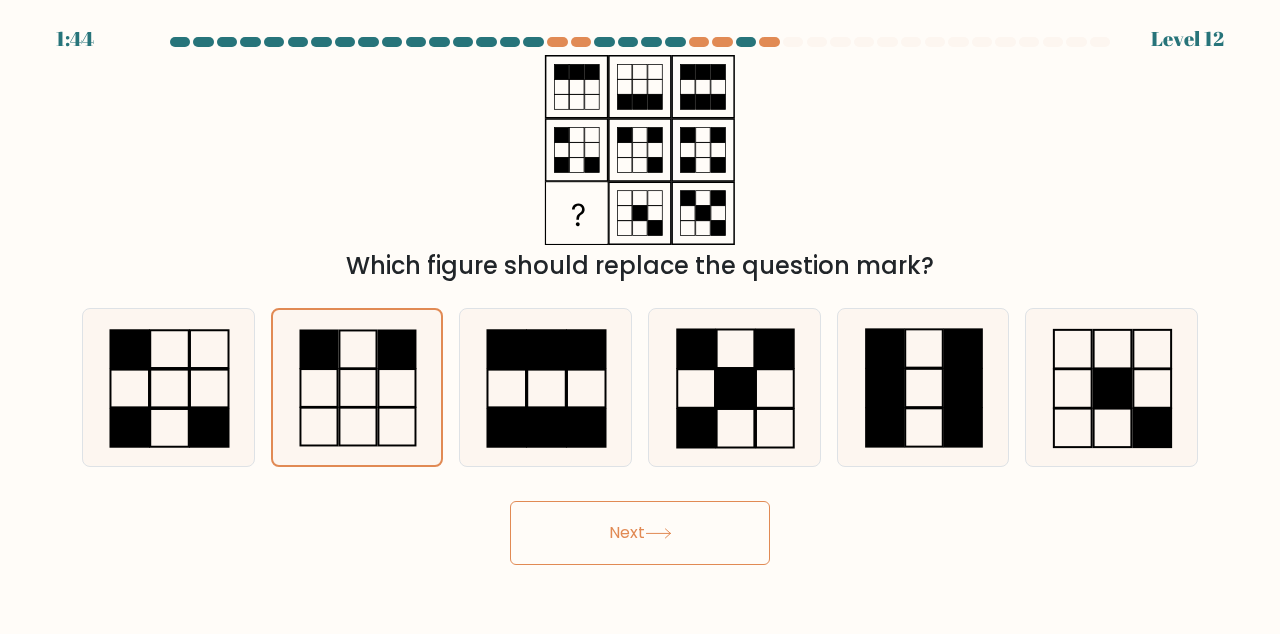 click on "Next" at bounding box center (640, 533) 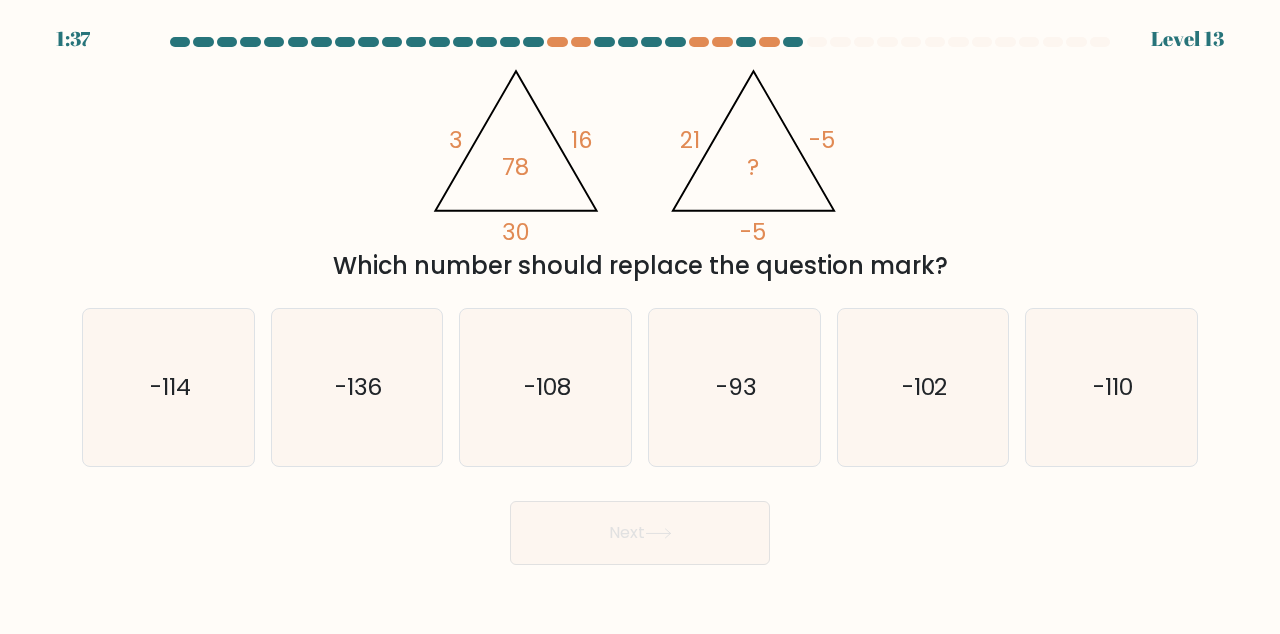 click on "-110" at bounding box center [1113, 387] 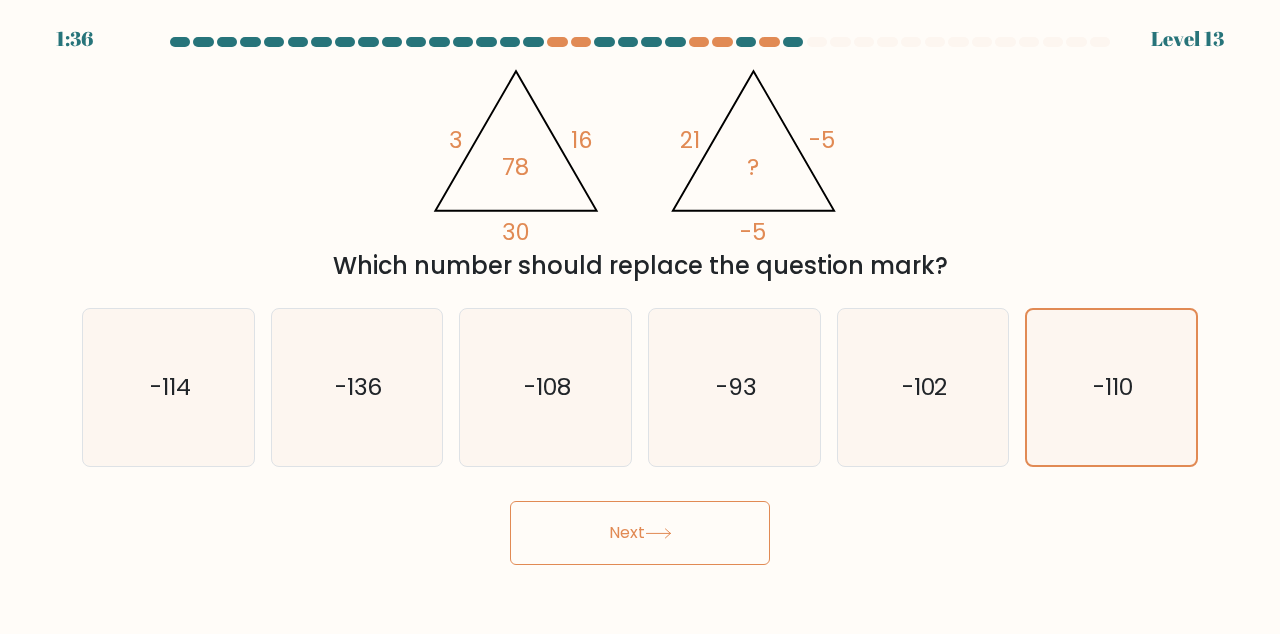 click on "Next" at bounding box center [640, 533] 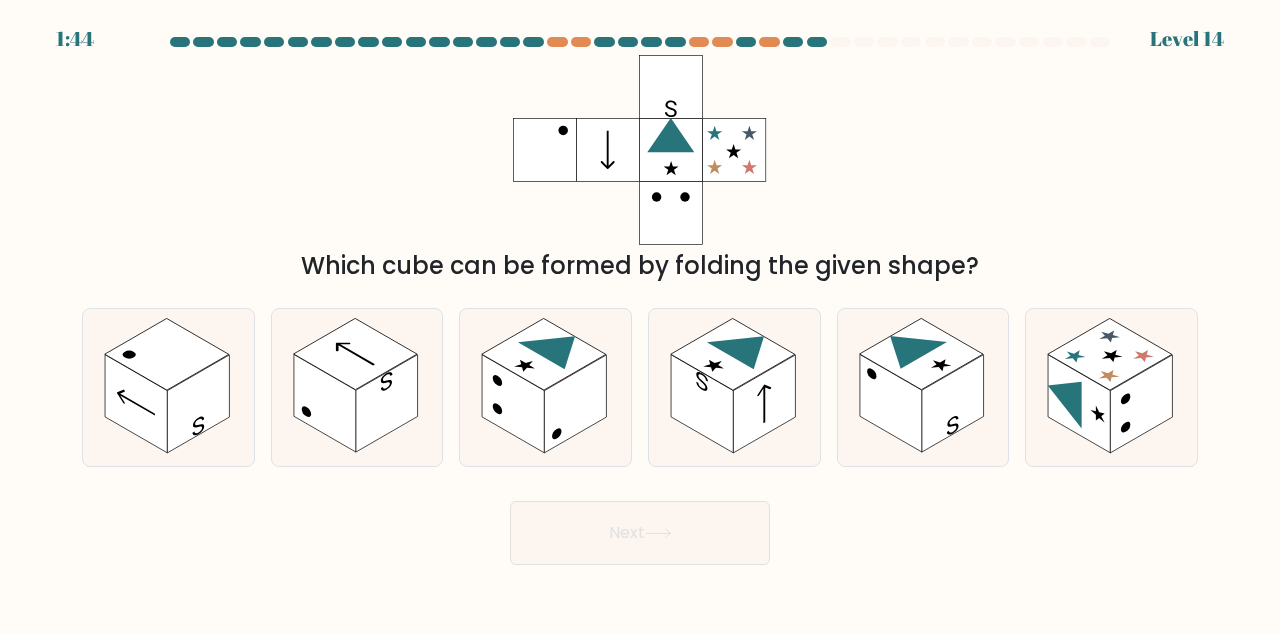 click at bounding box center [1079, 404] 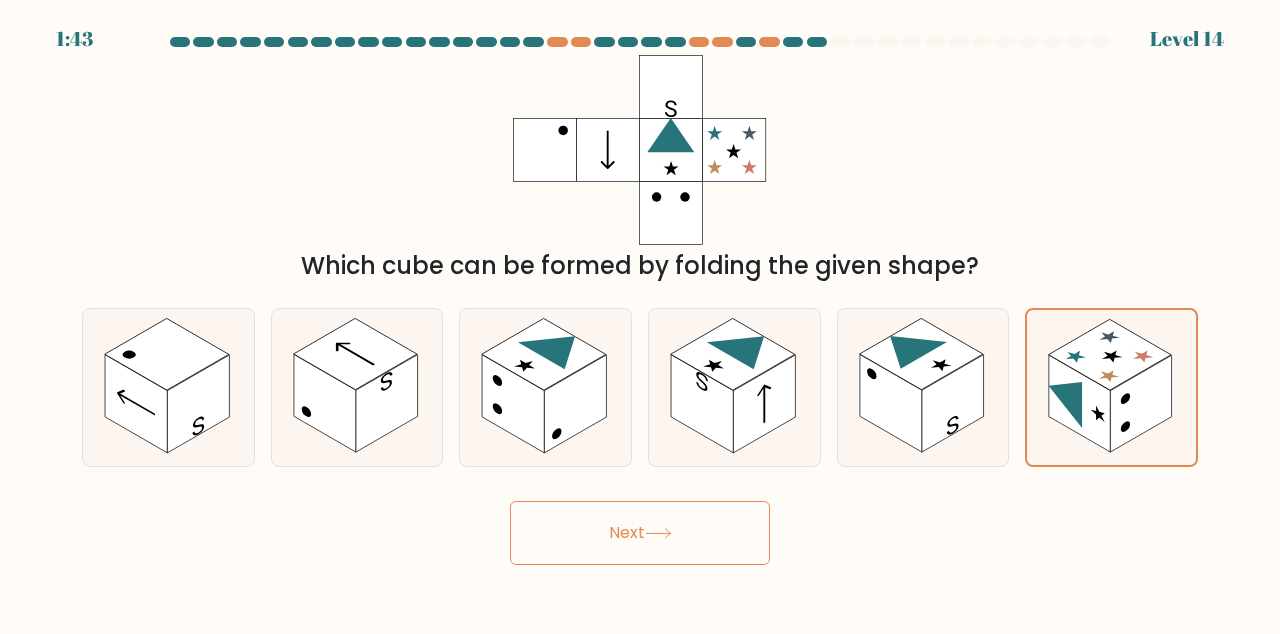 click on "Next" at bounding box center [640, 533] 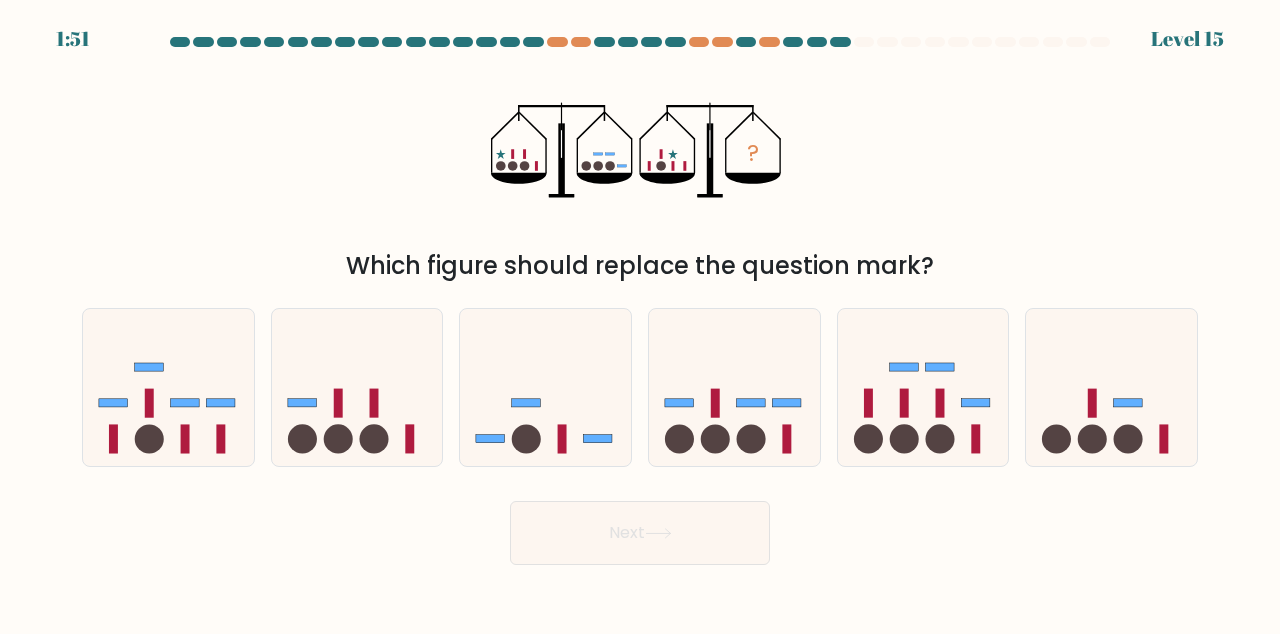 click at bounding box center [734, 387] 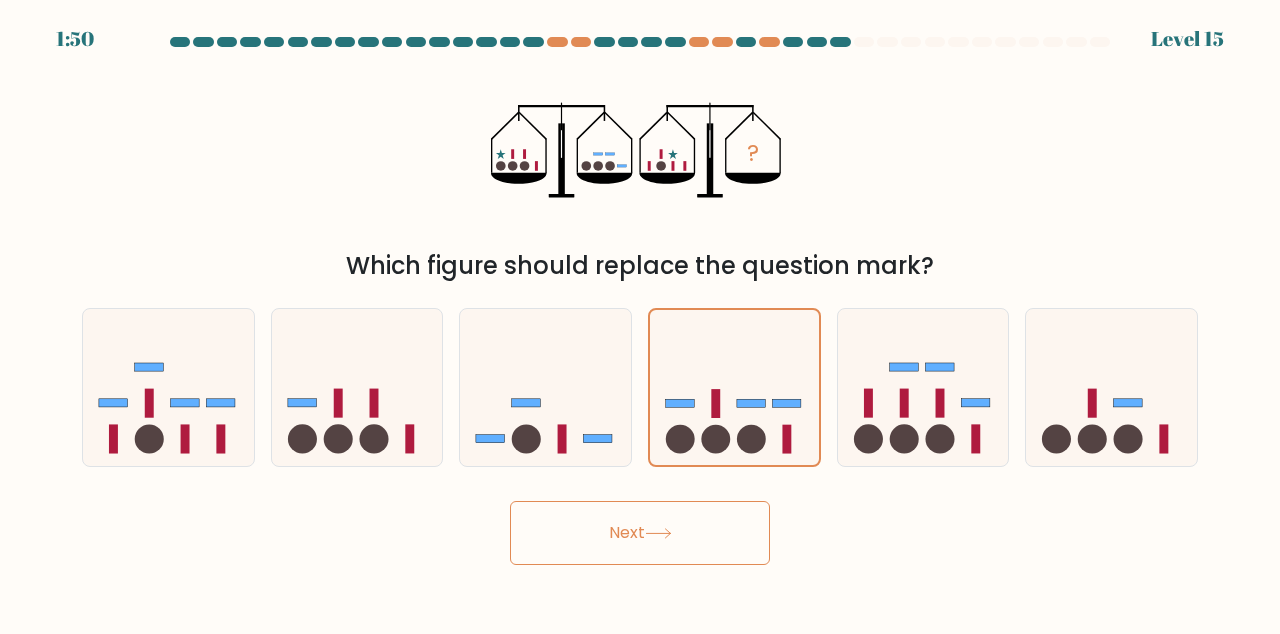 click on "Next" at bounding box center (640, 533) 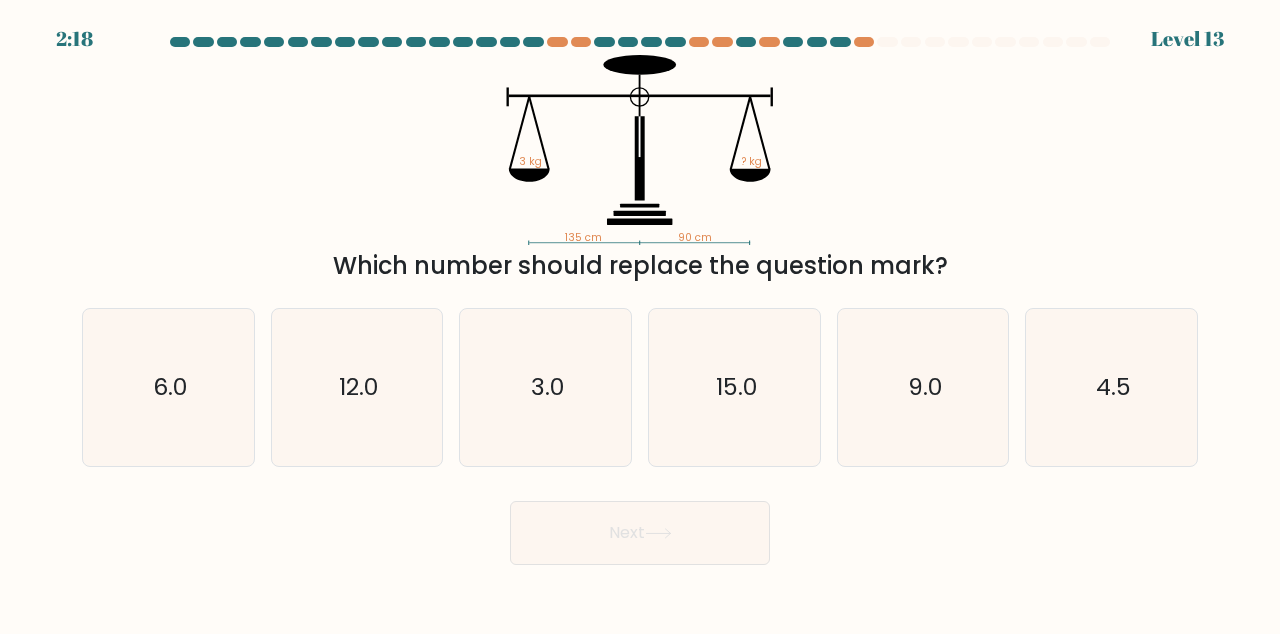click on "4.5" at bounding box center (1113, 387) 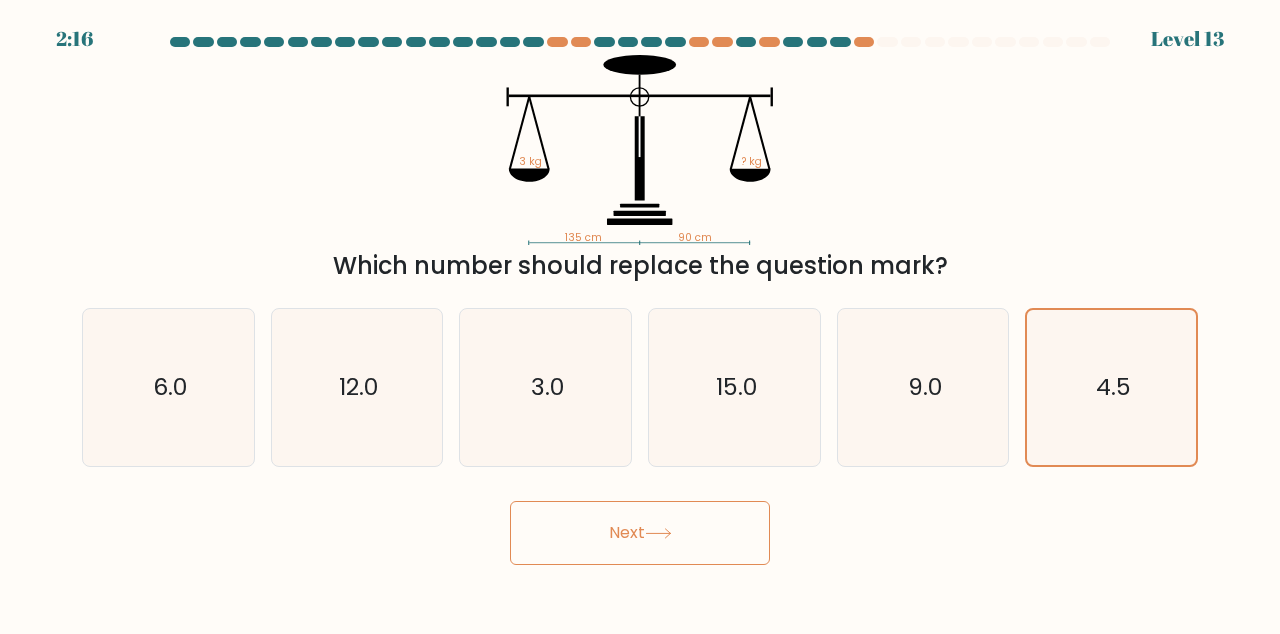 click on "Next" at bounding box center (640, 533) 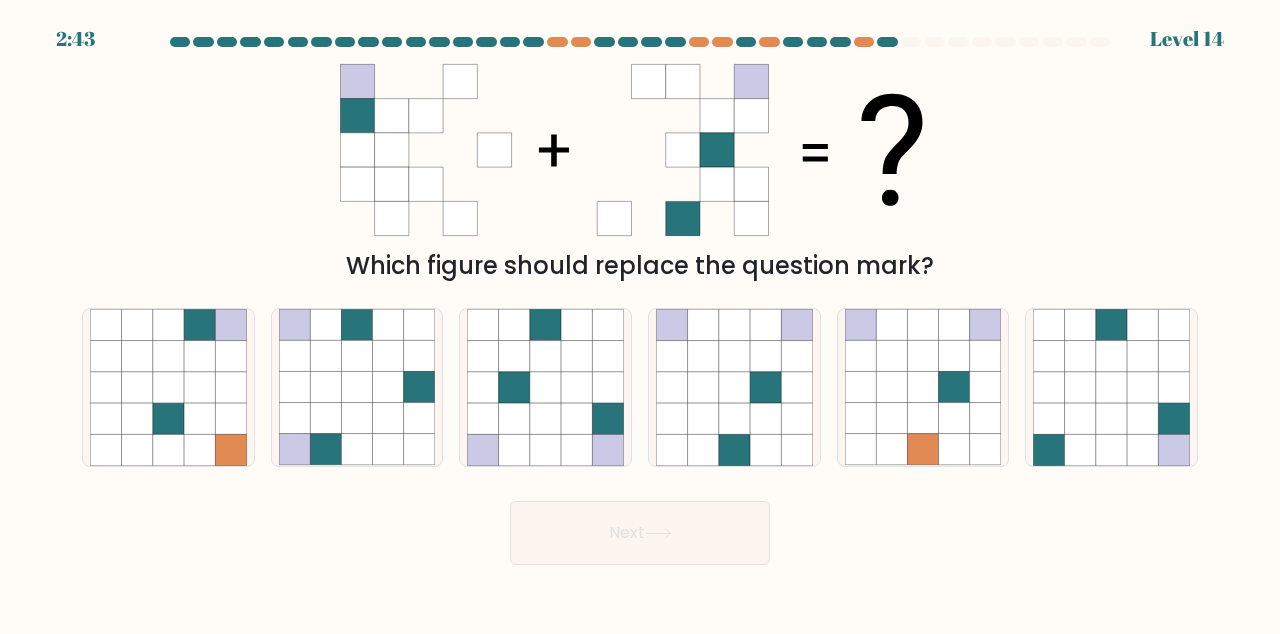 click at bounding box center (734, 387) 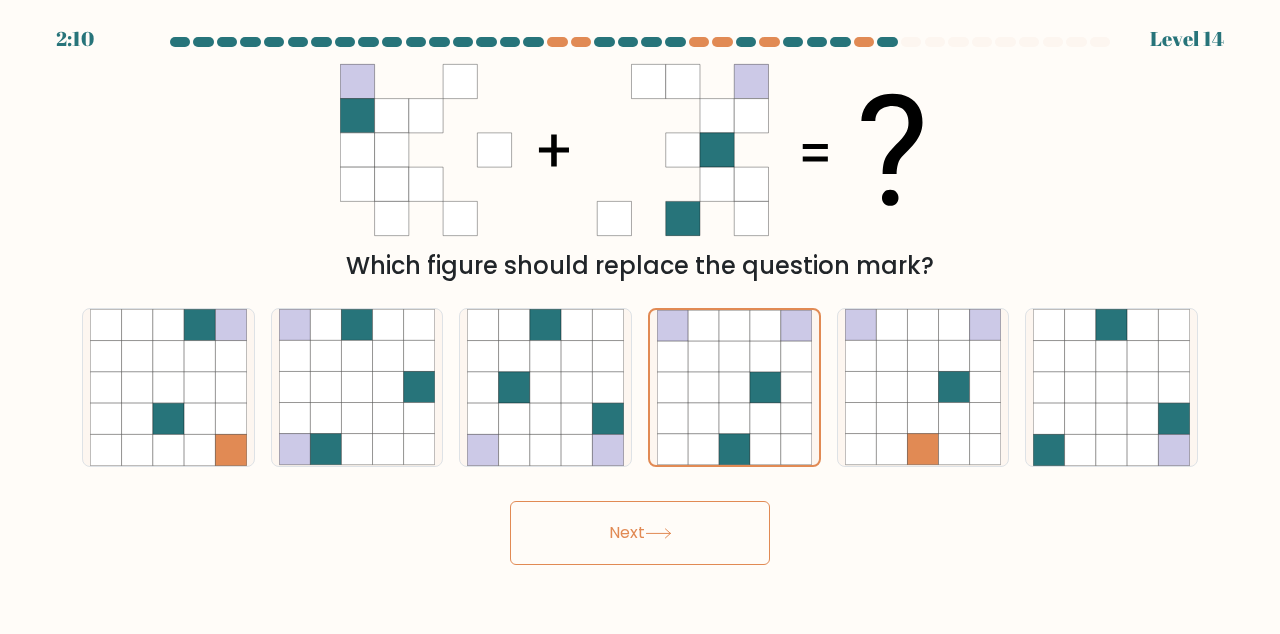 click on "Next" at bounding box center [640, 533] 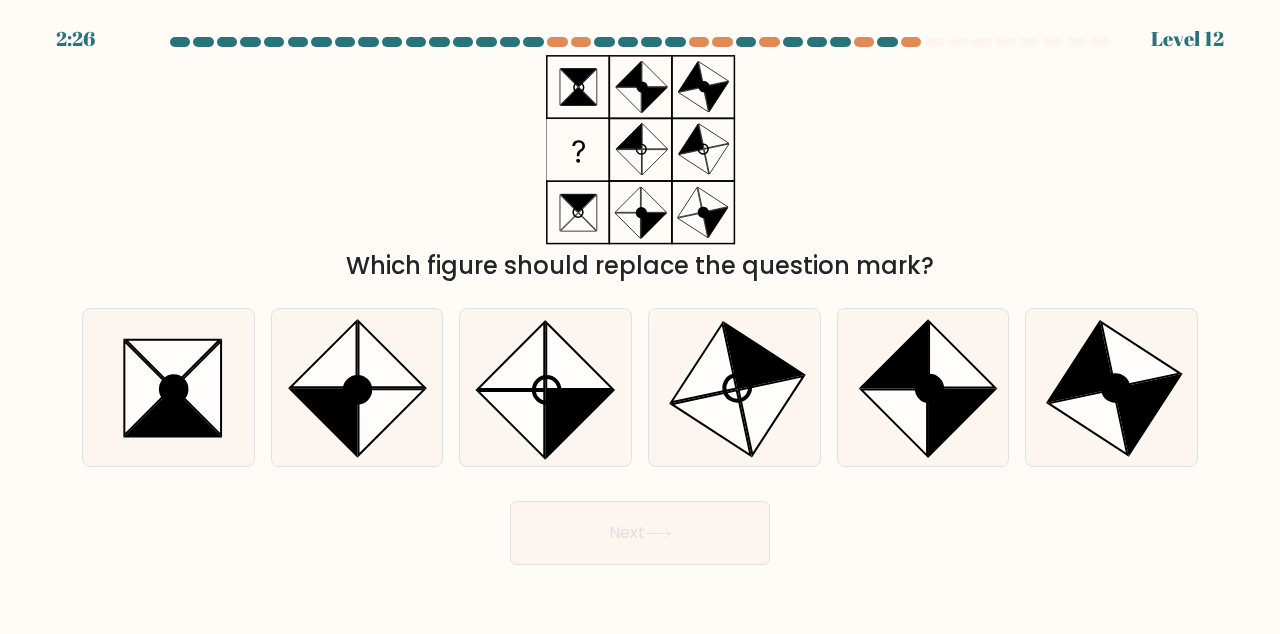 click at bounding box center [197, 388] 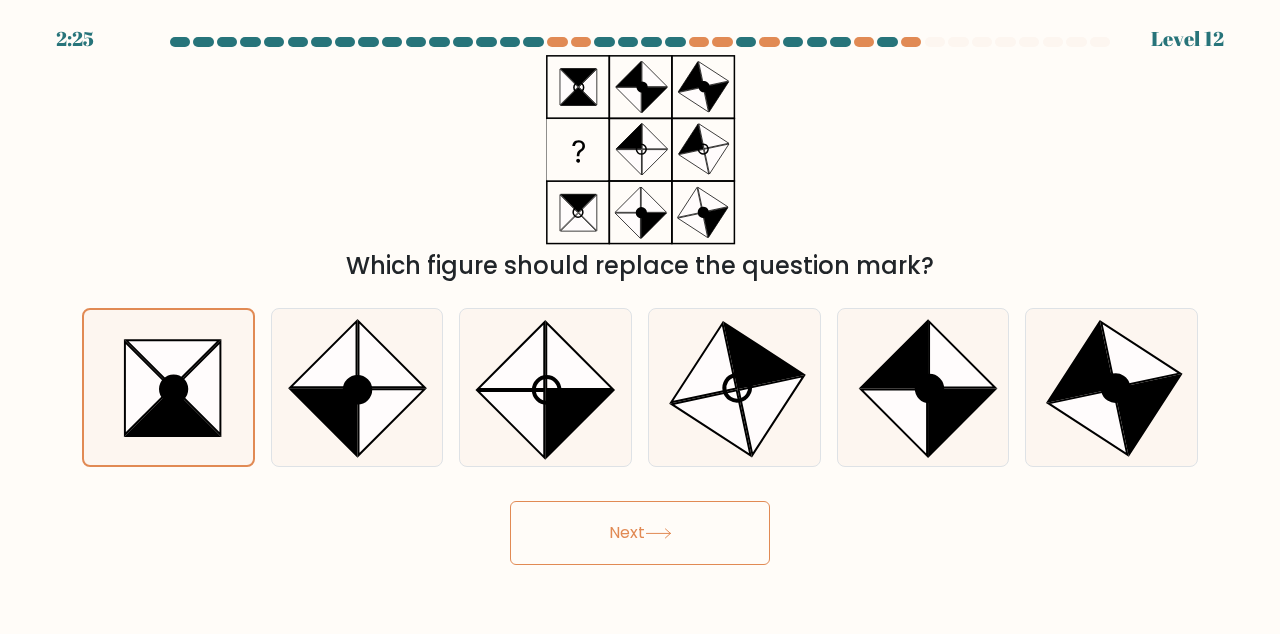 click on "Next" at bounding box center (640, 533) 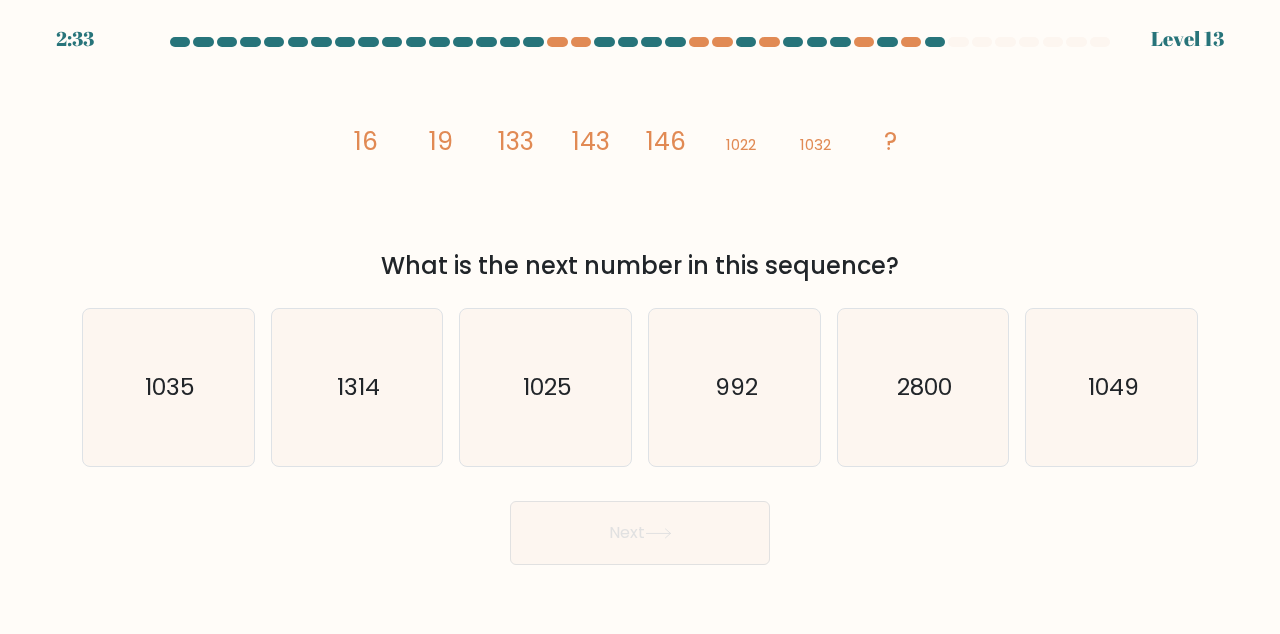 click on "1049" at bounding box center [1113, 387] 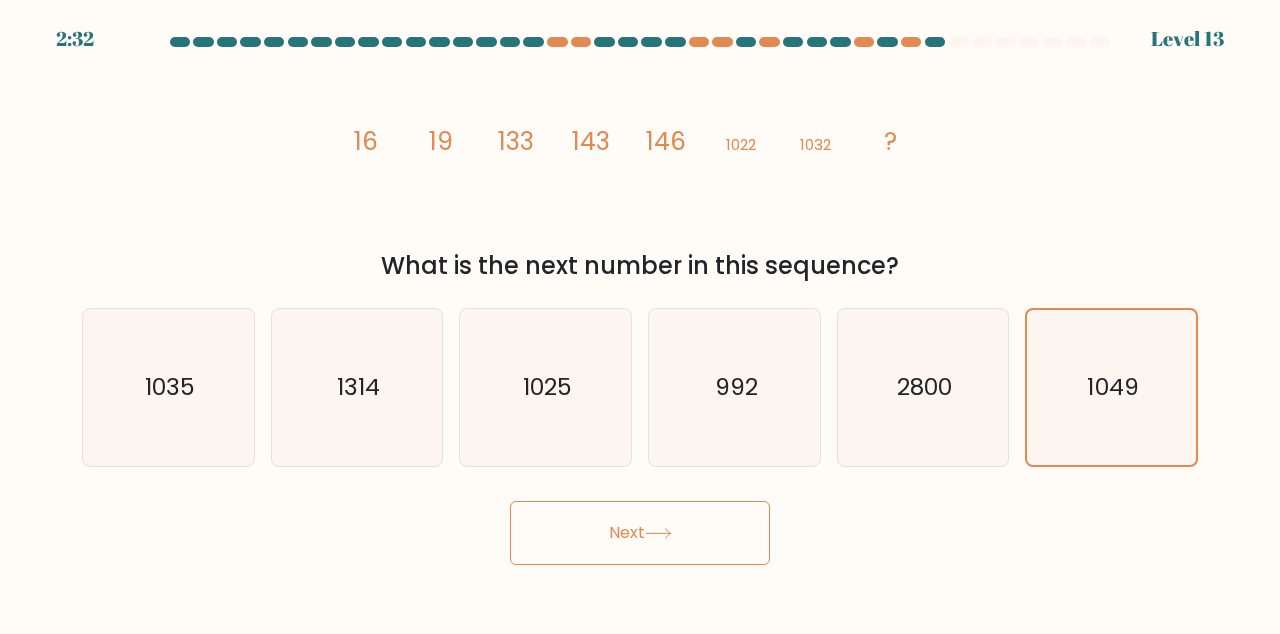 click on "Next" at bounding box center [640, 533] 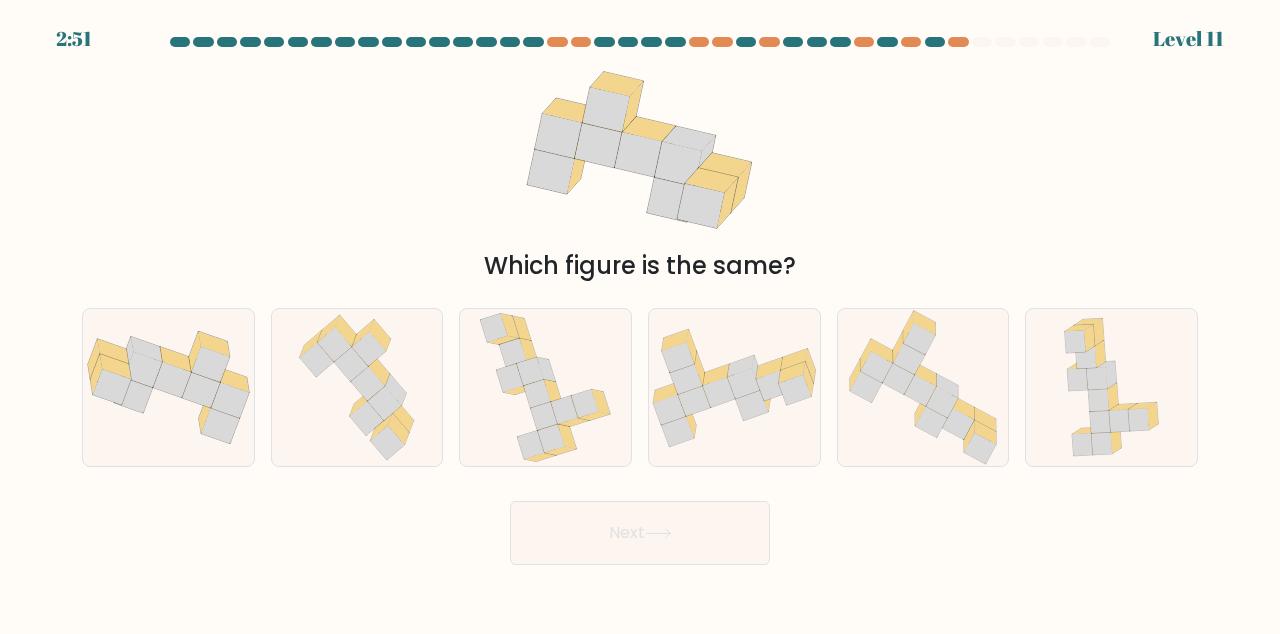click at bounding box center (361, 402) 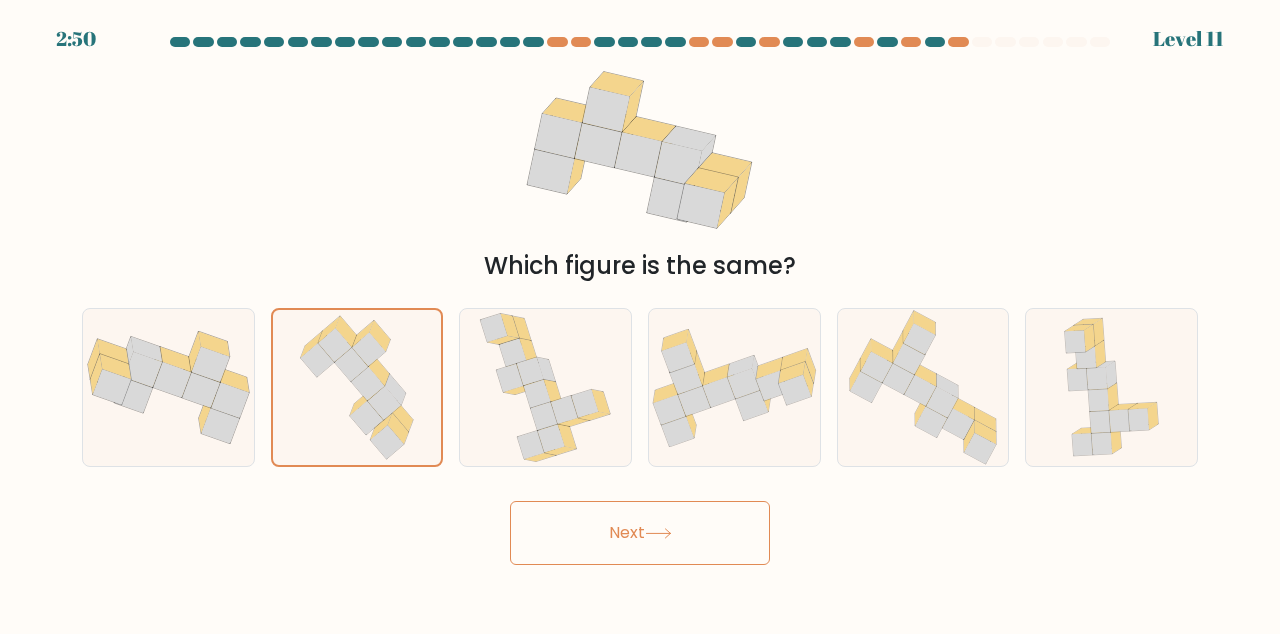click on "Next" at bounding box center [640, 533] 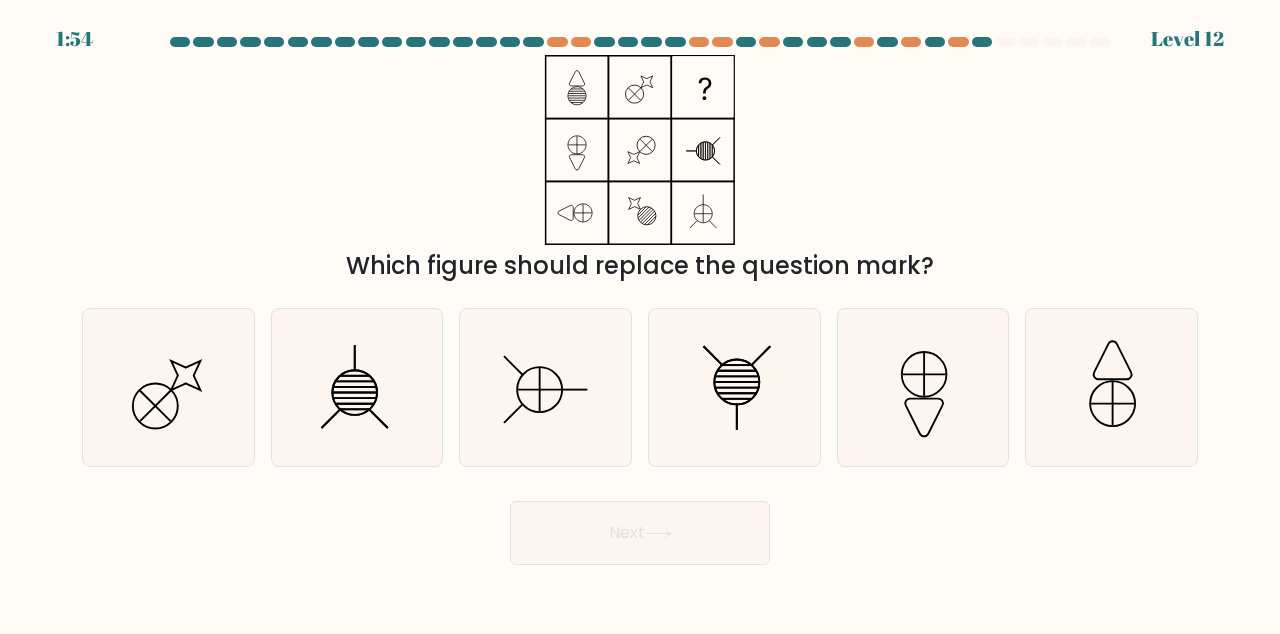 click at bounding box center [540, 389] 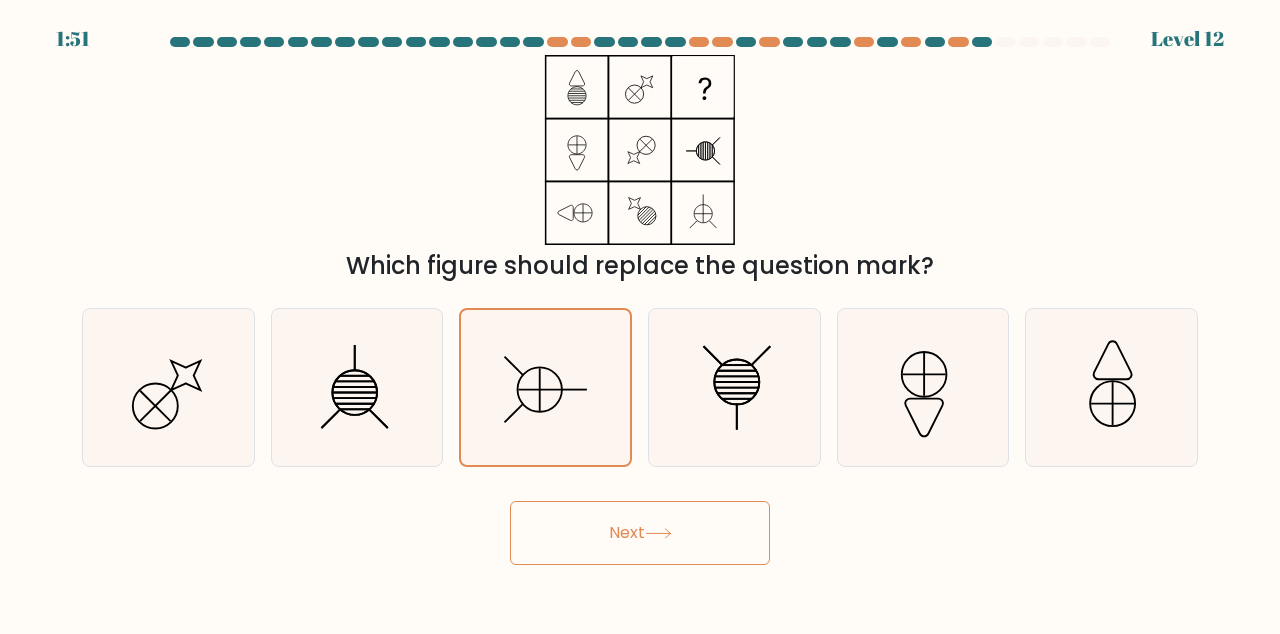 click on "Next" at bounding box center [640, 533] 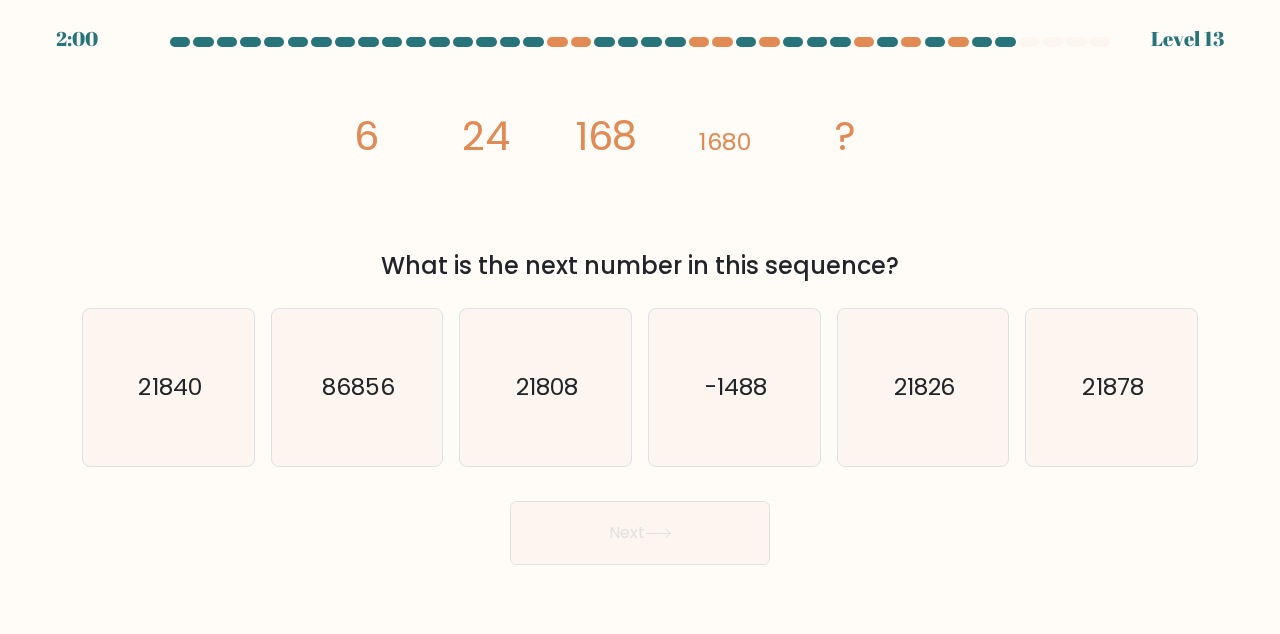 click on "21826" at bounding box center [923, 387] 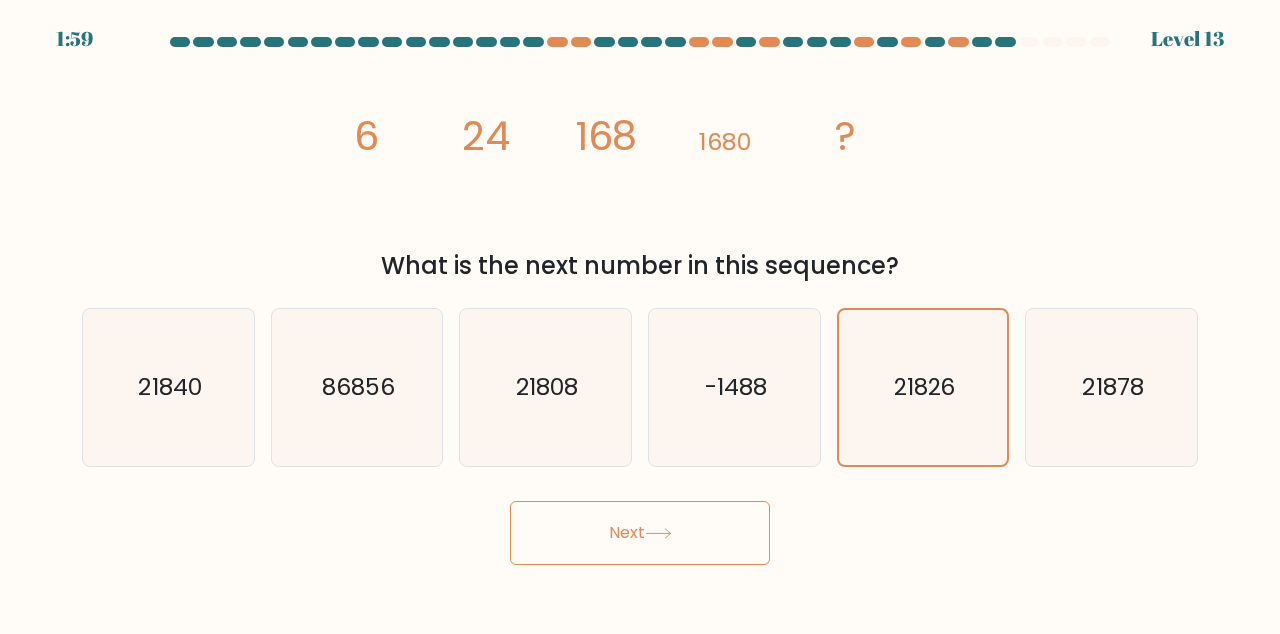 click on "Next" at bounding box center (640, 533) 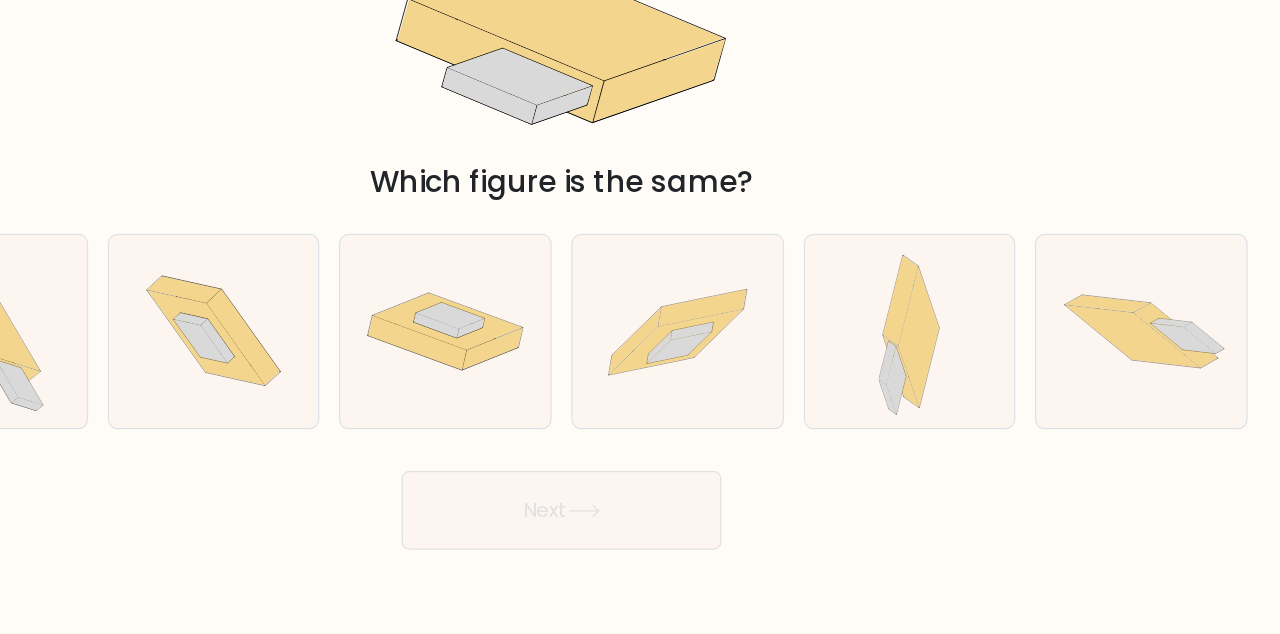 scroll, scrollTop: 0, scrollLeft: 0, axis: both 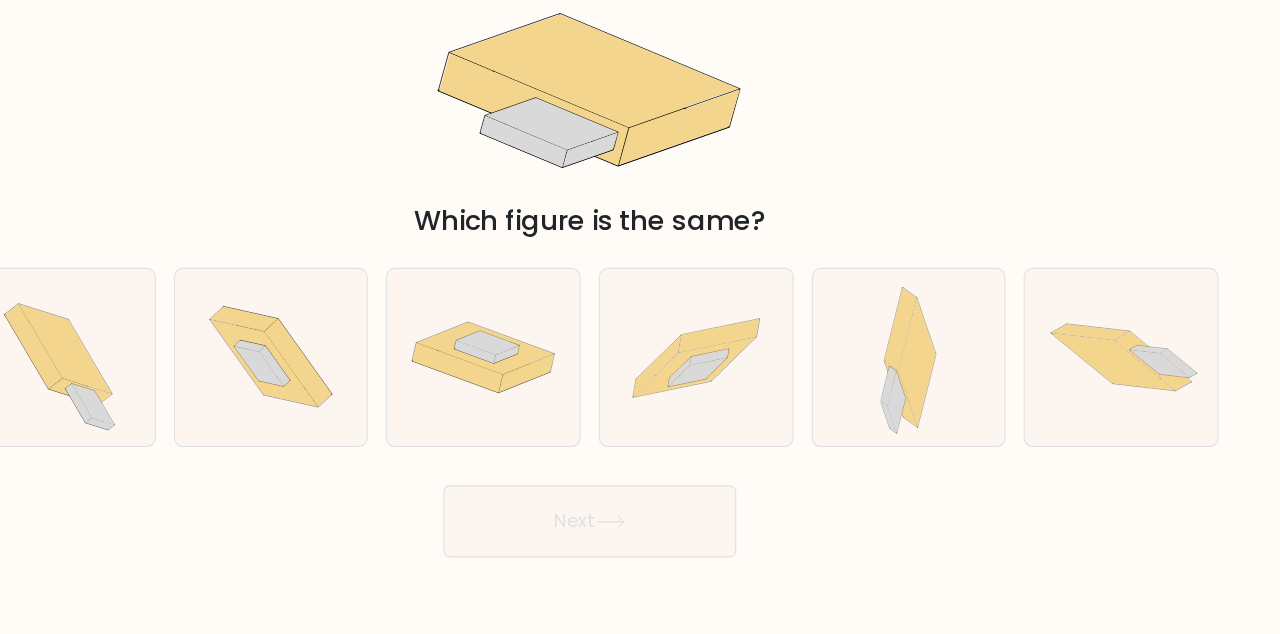 click at bounding box center (930, 392) 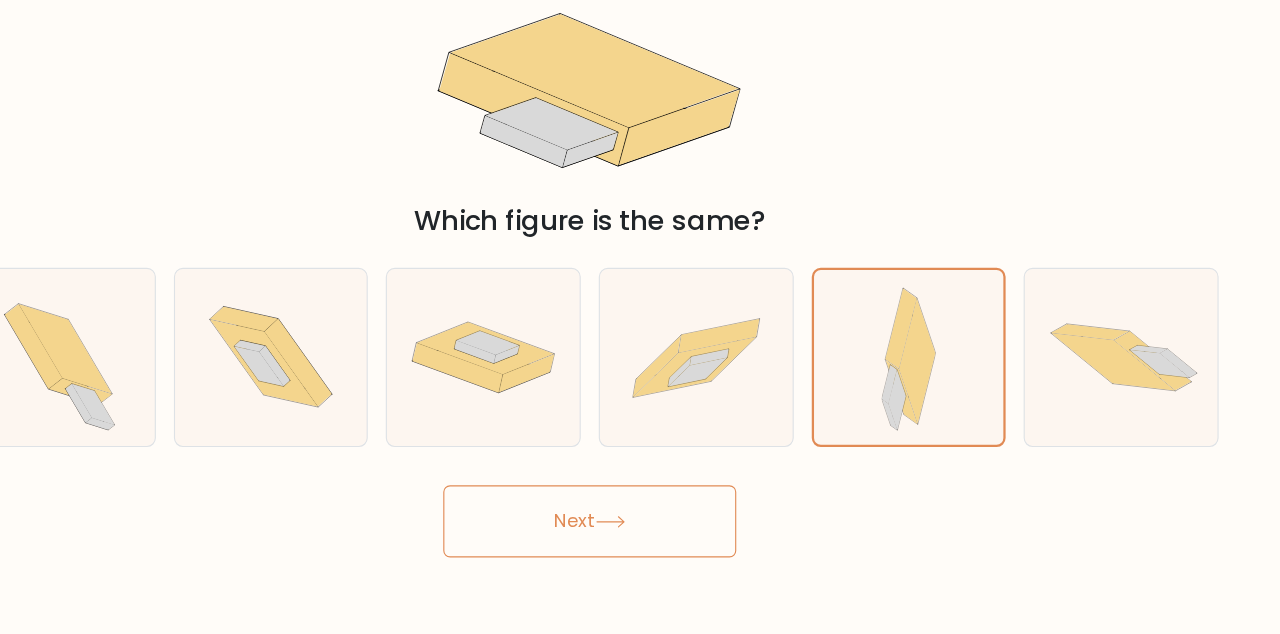 click on "Next" at bounding box center (640, 533) 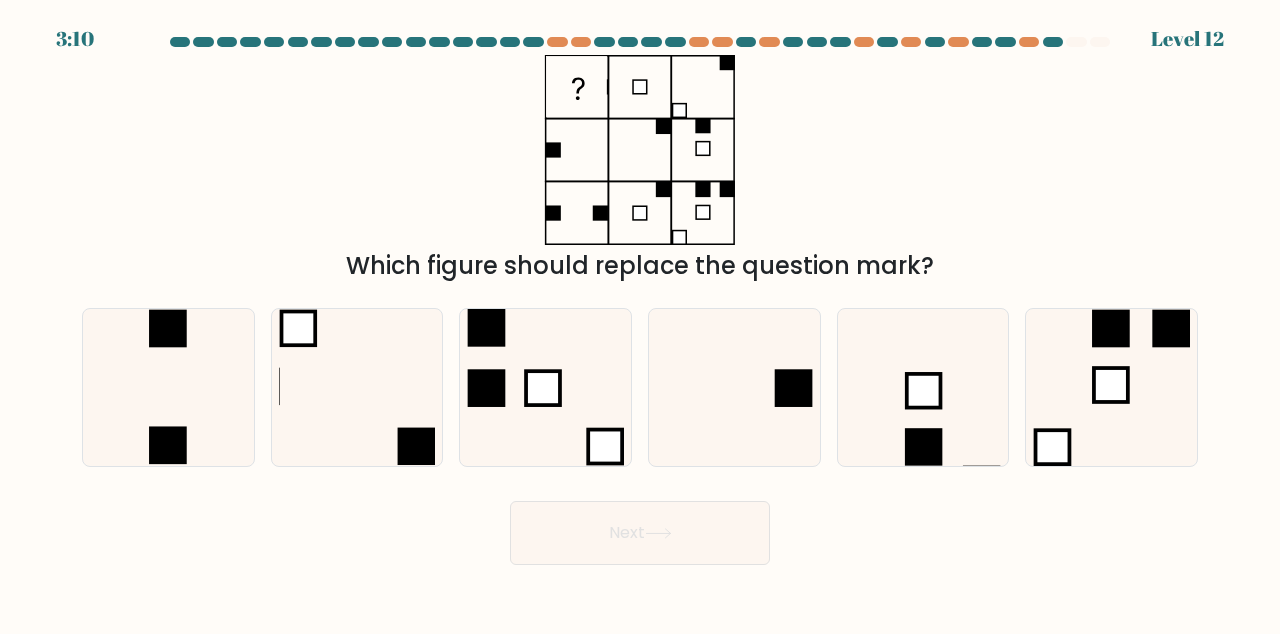 scroll, scrollTop: 0, scrollLeft: 0, axis: both 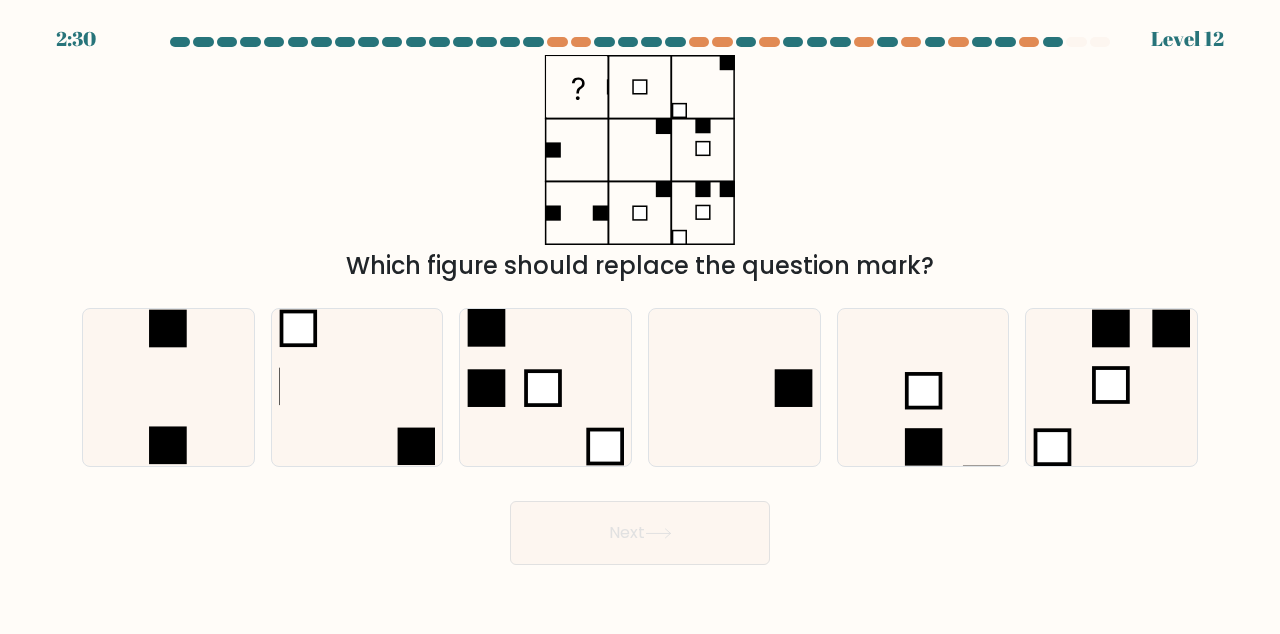 click at bounding box center (734, 387) 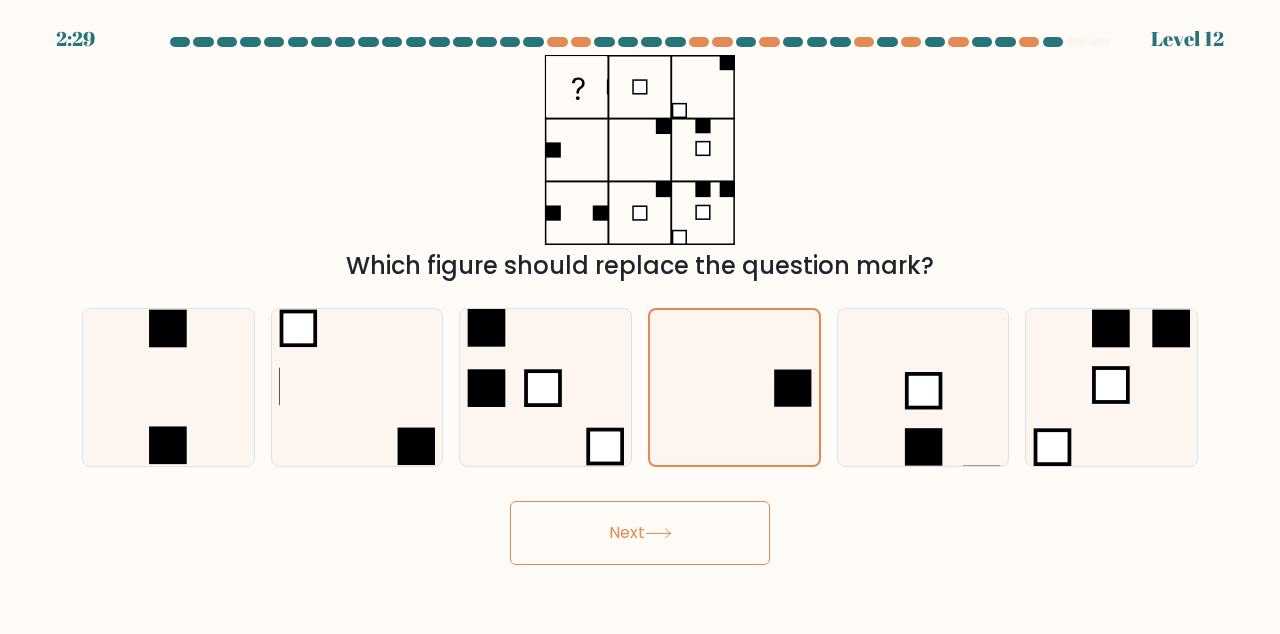 click on "Next" at bounding box center [640, 533] 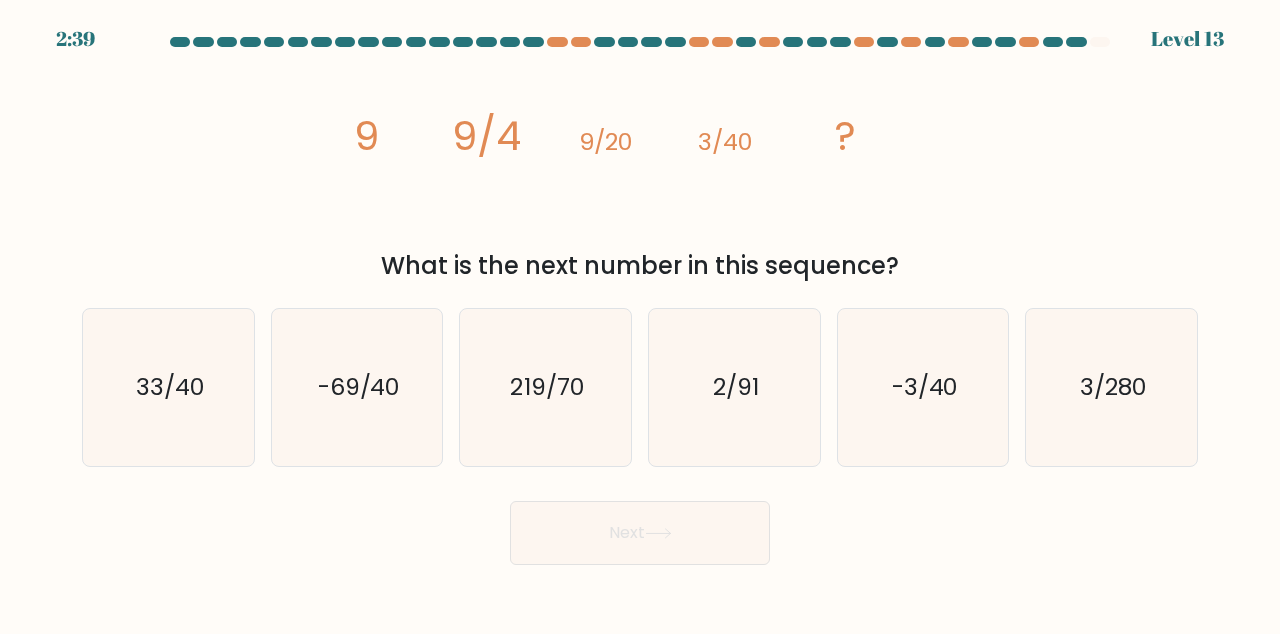 click on "3/280" at bounding box center [1111, 387] 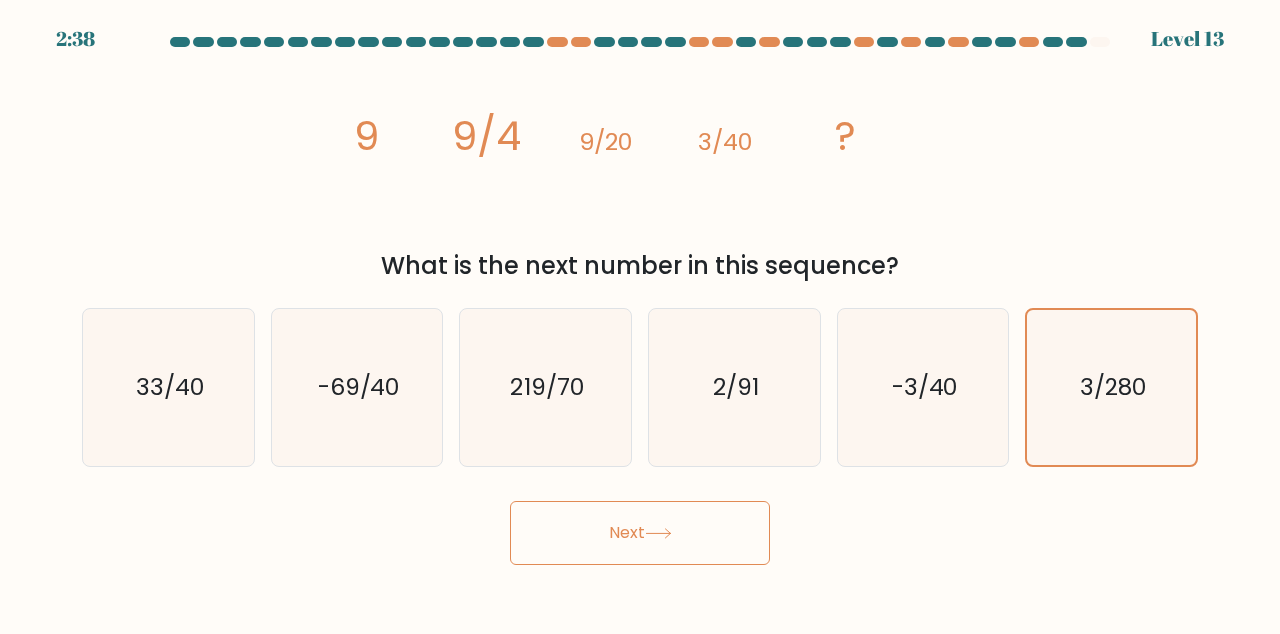 click on "Next" at bounding box center (640, 533) 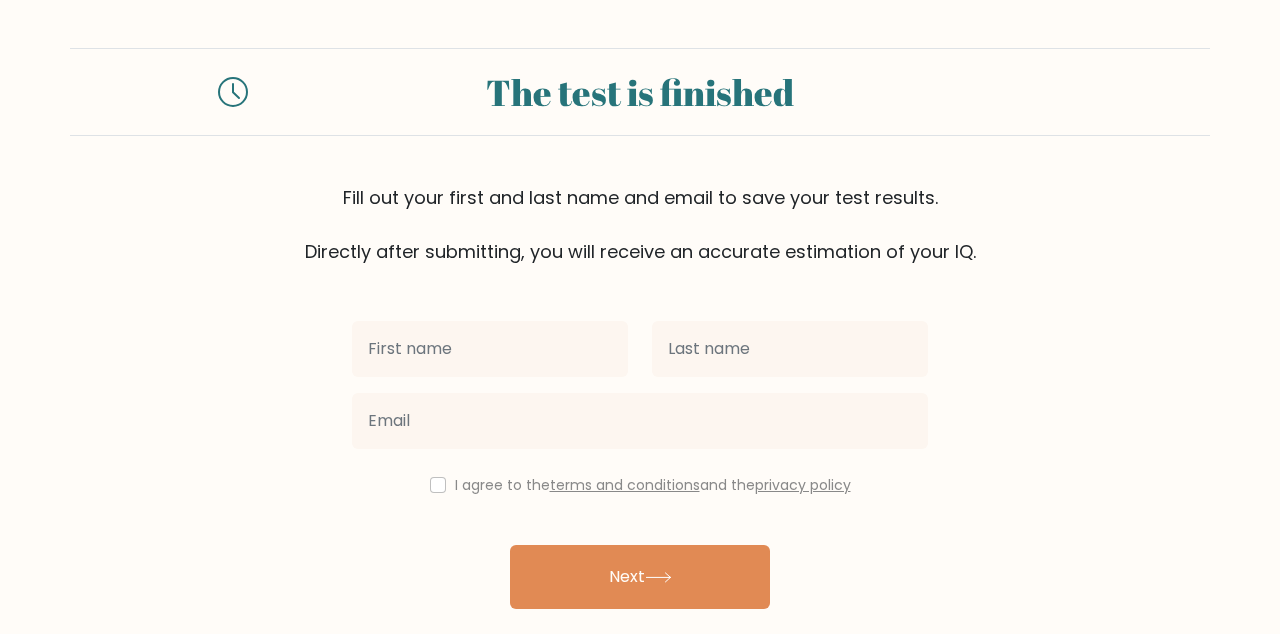 scroll, scrollTop: 0, scrollLeft: 0, axis: both 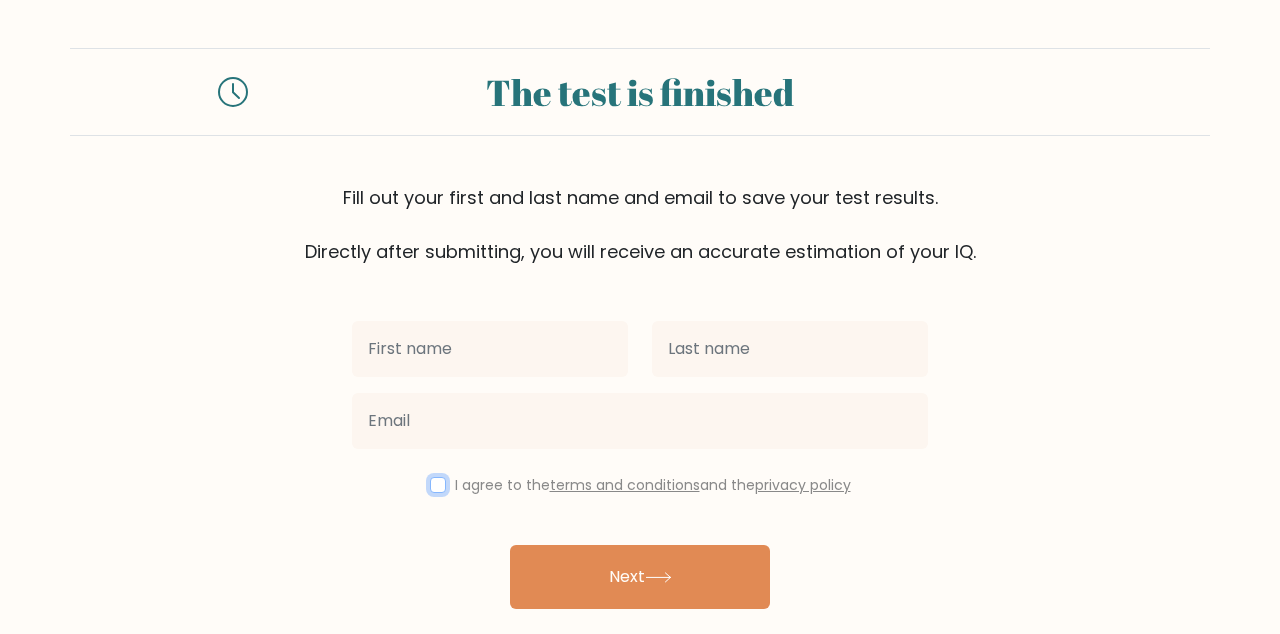 click at bounding box center [438, 485] 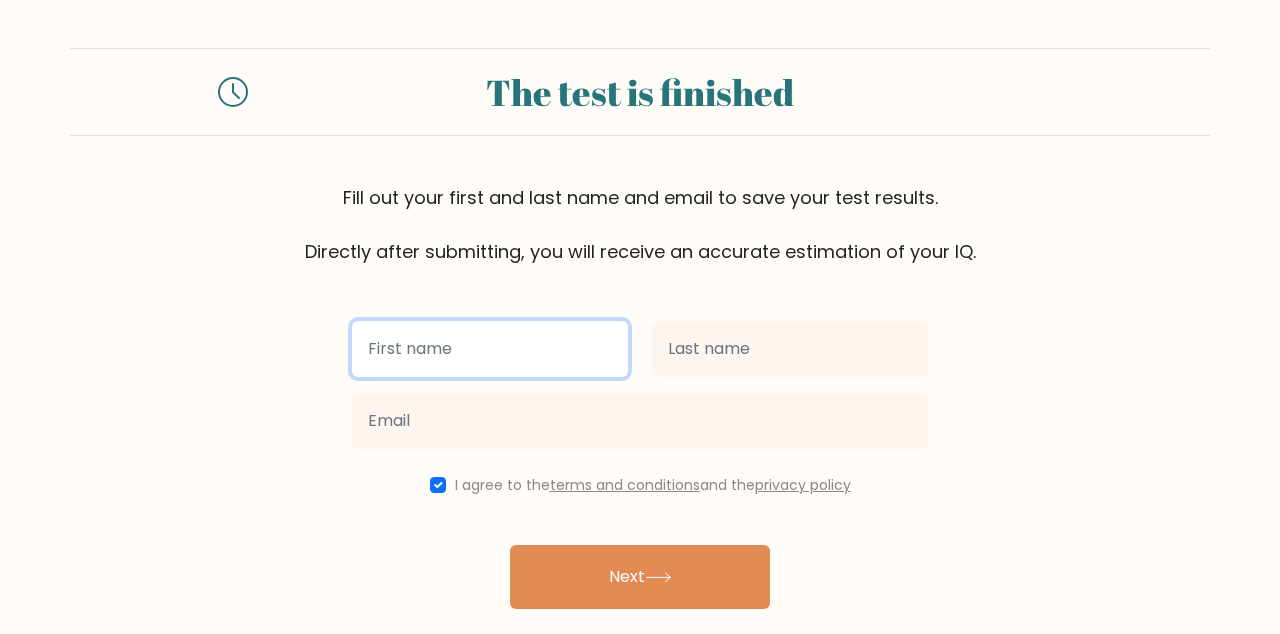 click at bounding box center [490, 349] 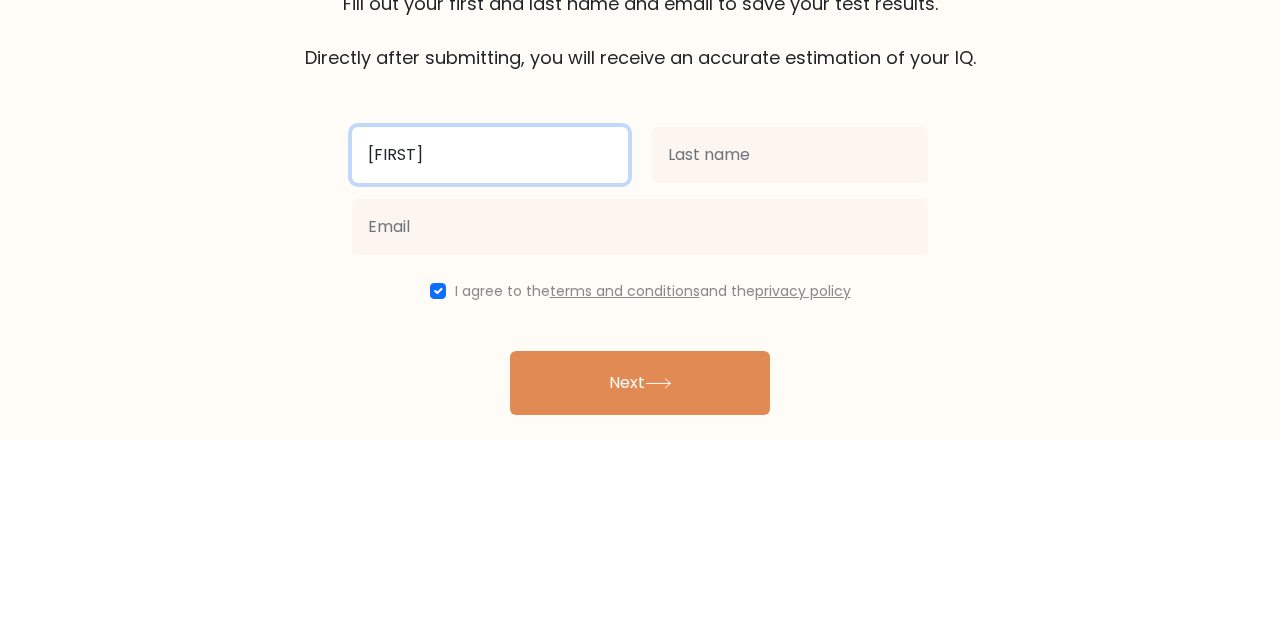 type on "Bob" 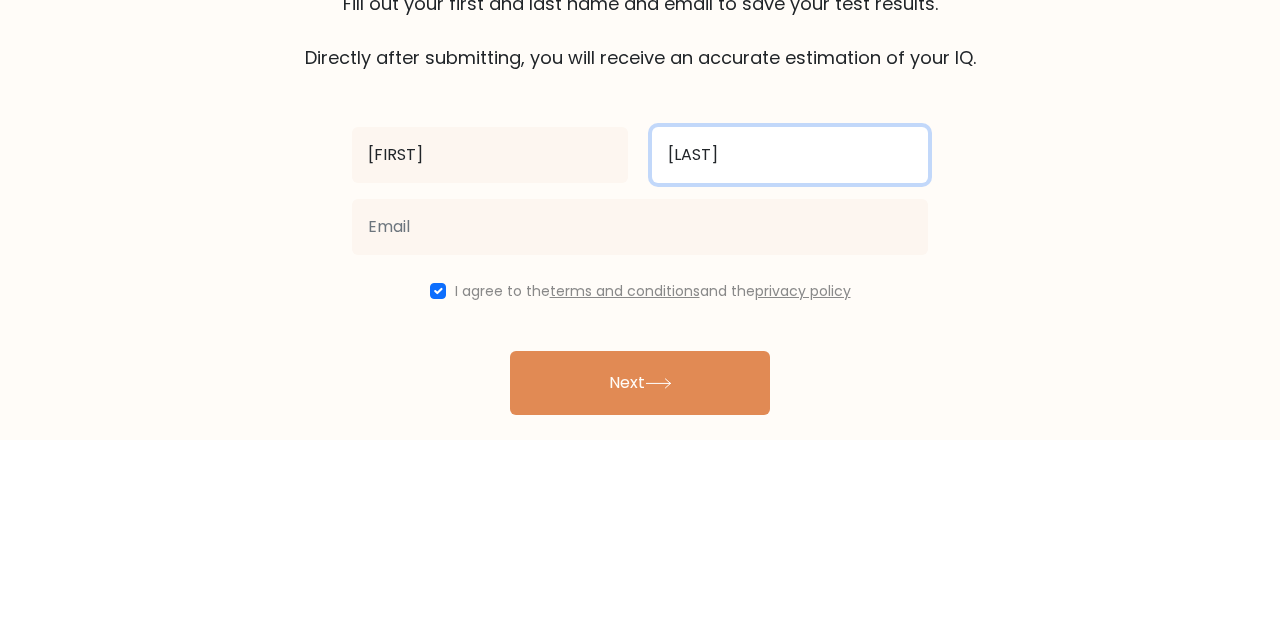 type on "Smith" 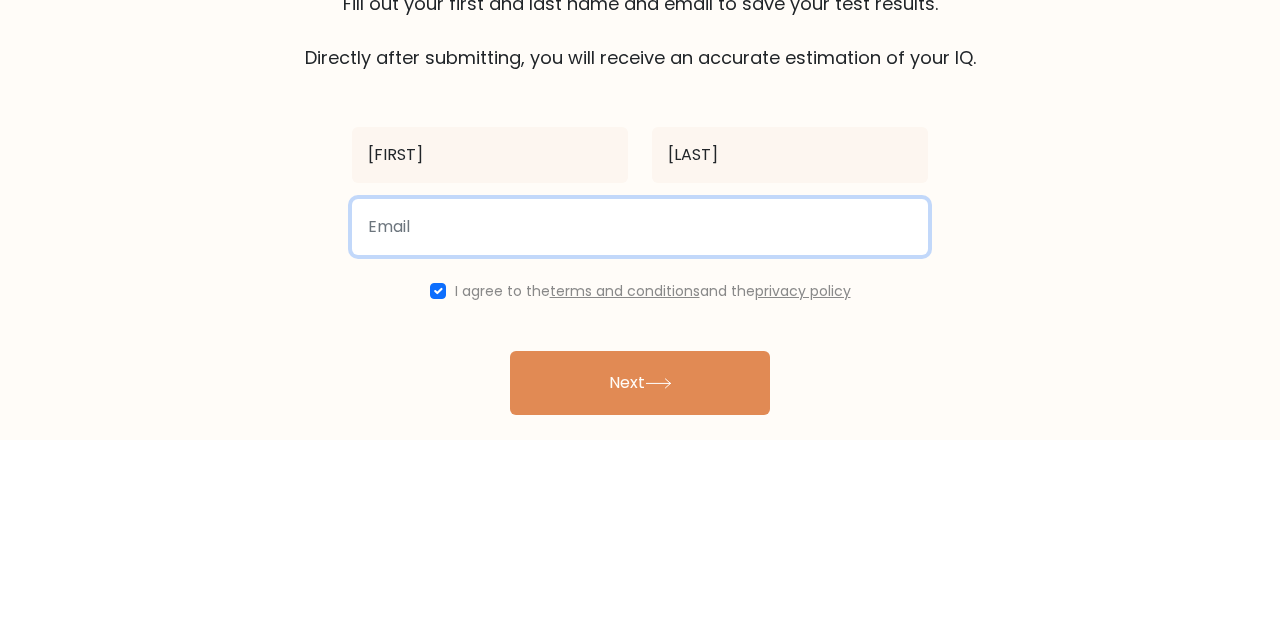 click at bounding box center [640, 421] 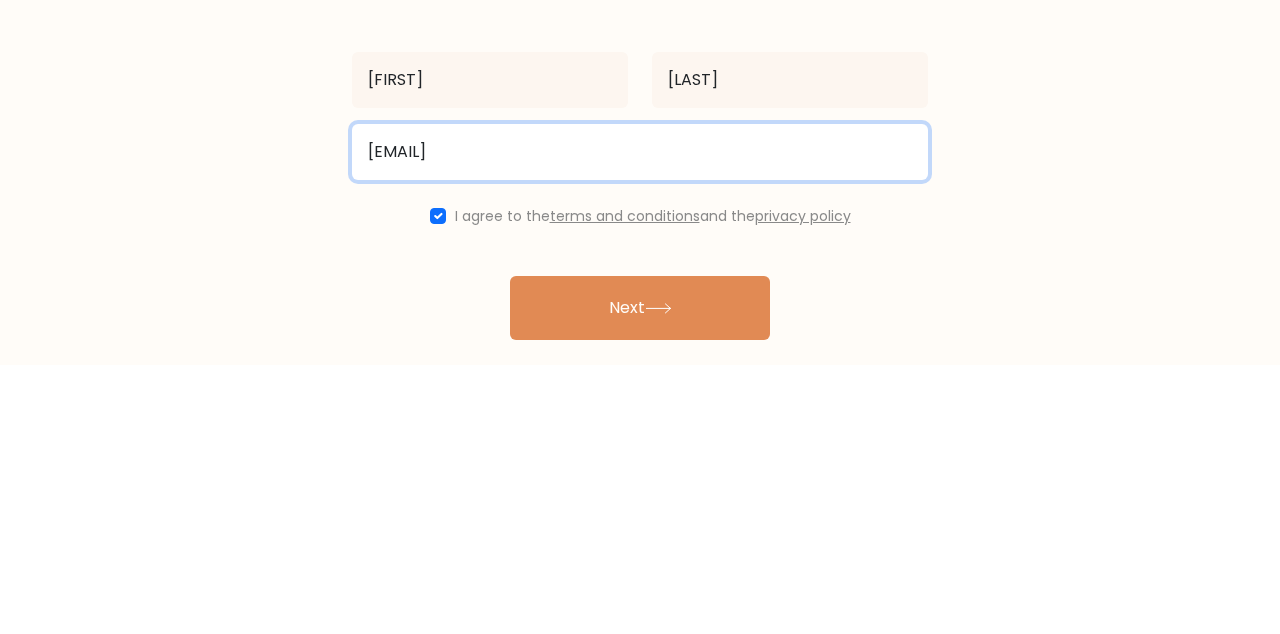 type on "bob@bob.com" 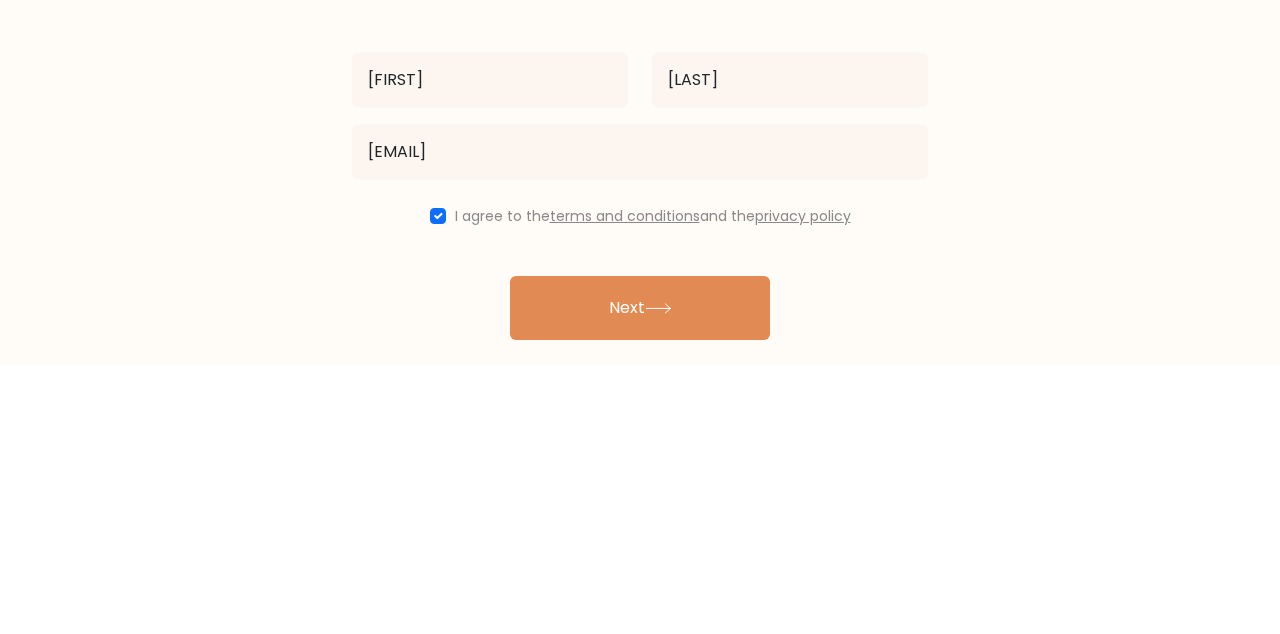 click on "Next" at bounding box center (640, 577) 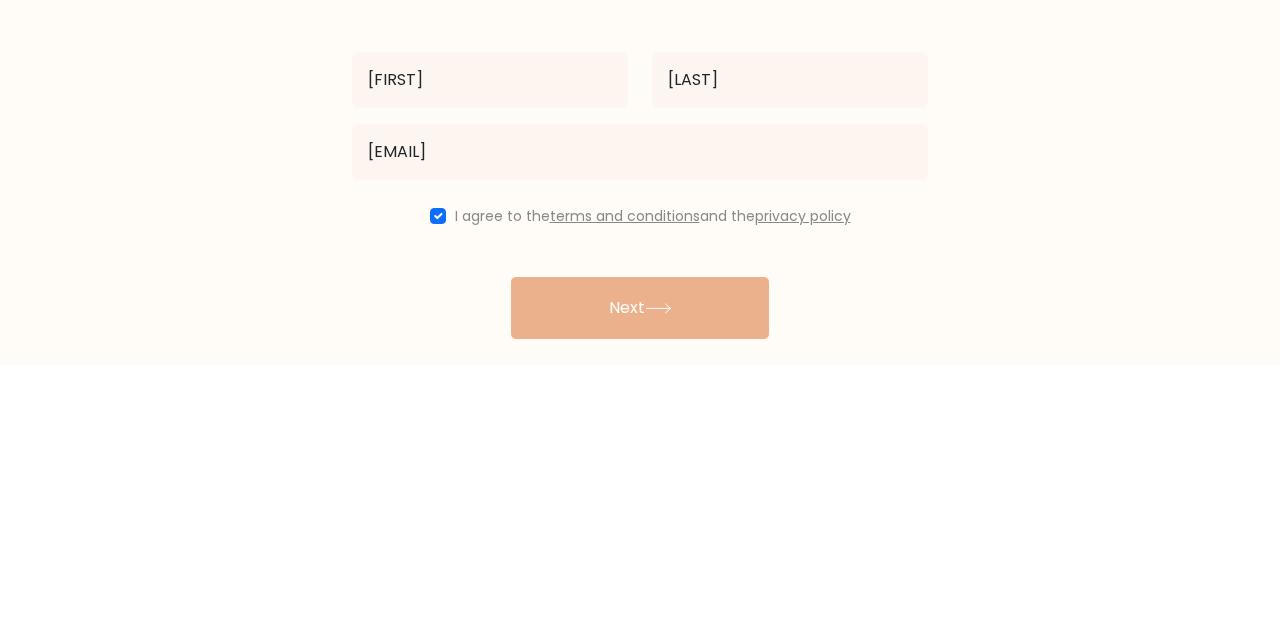 scroll, scrollTop: 15, scrollLeft: 0, axis: vertical 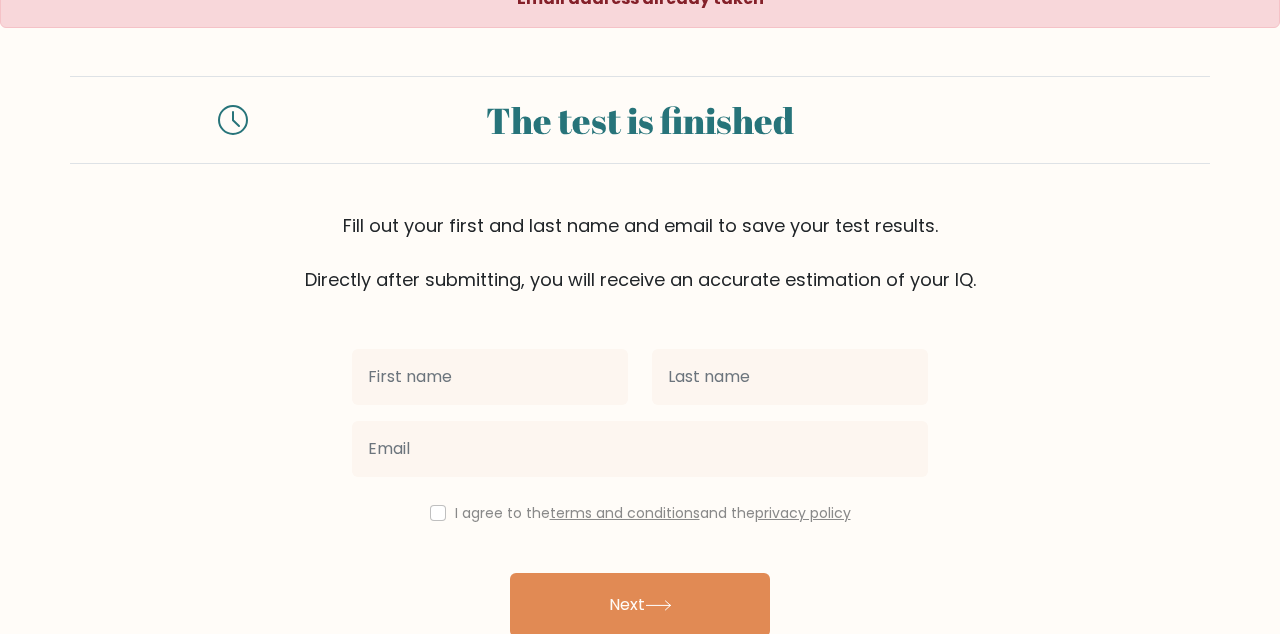 click at bounding box center [490, 377] 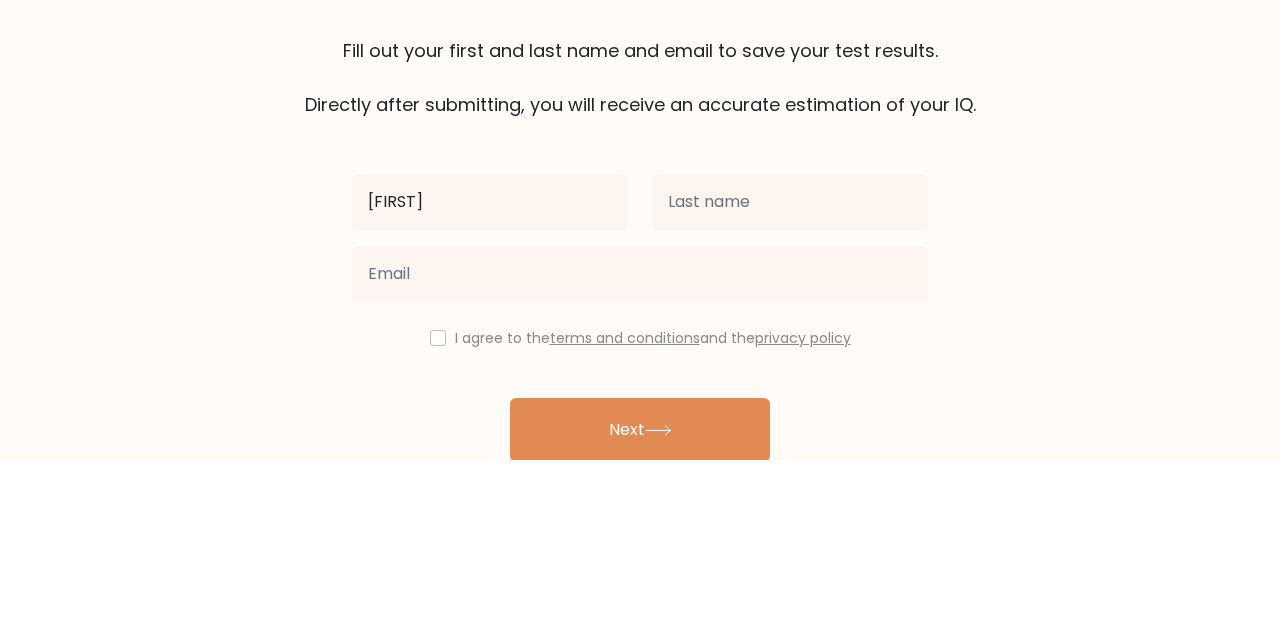 type on "[FIRST]" 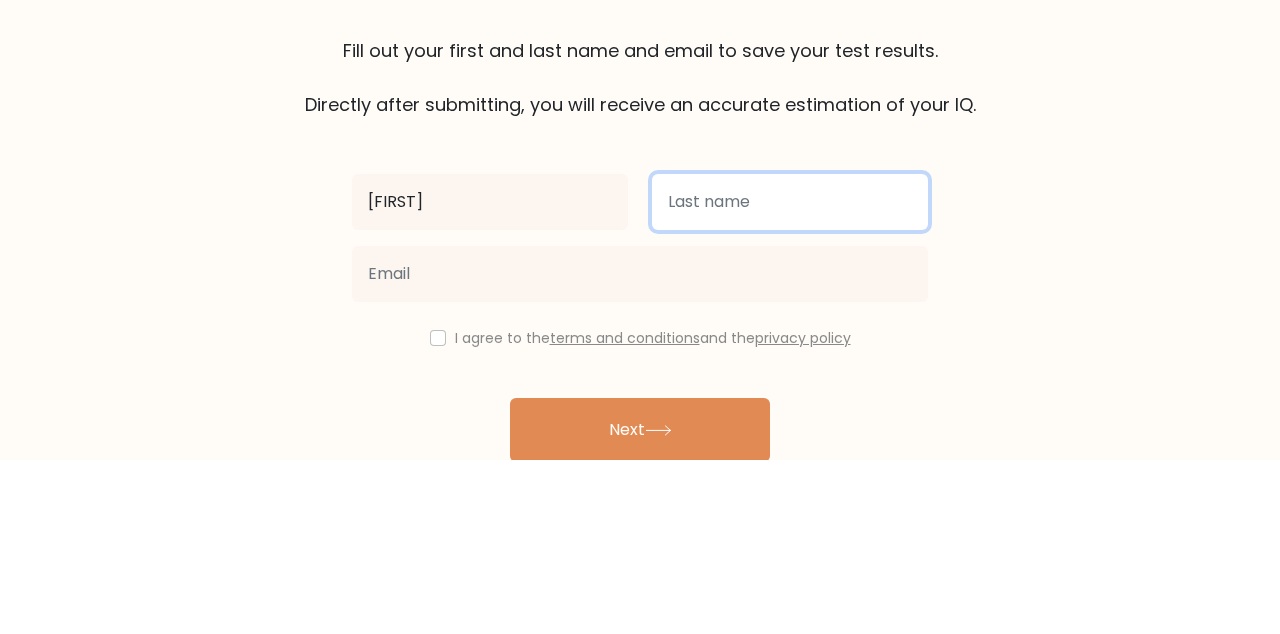 click at bounding box center [790, 377] 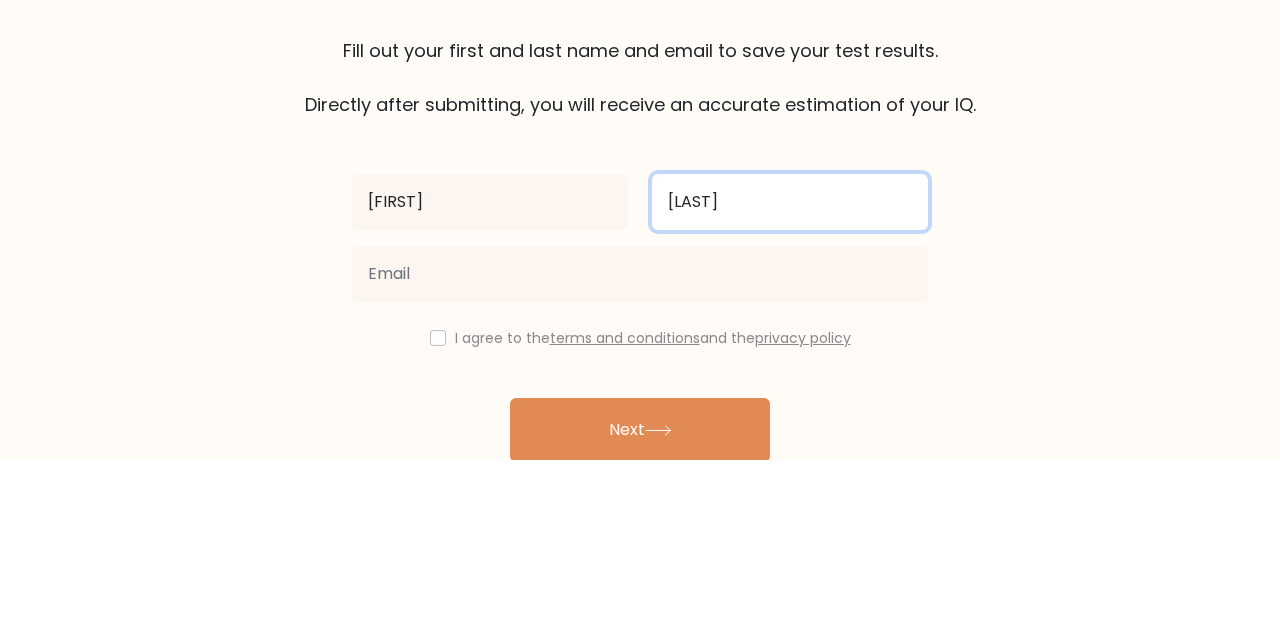 type on "[LAST]" 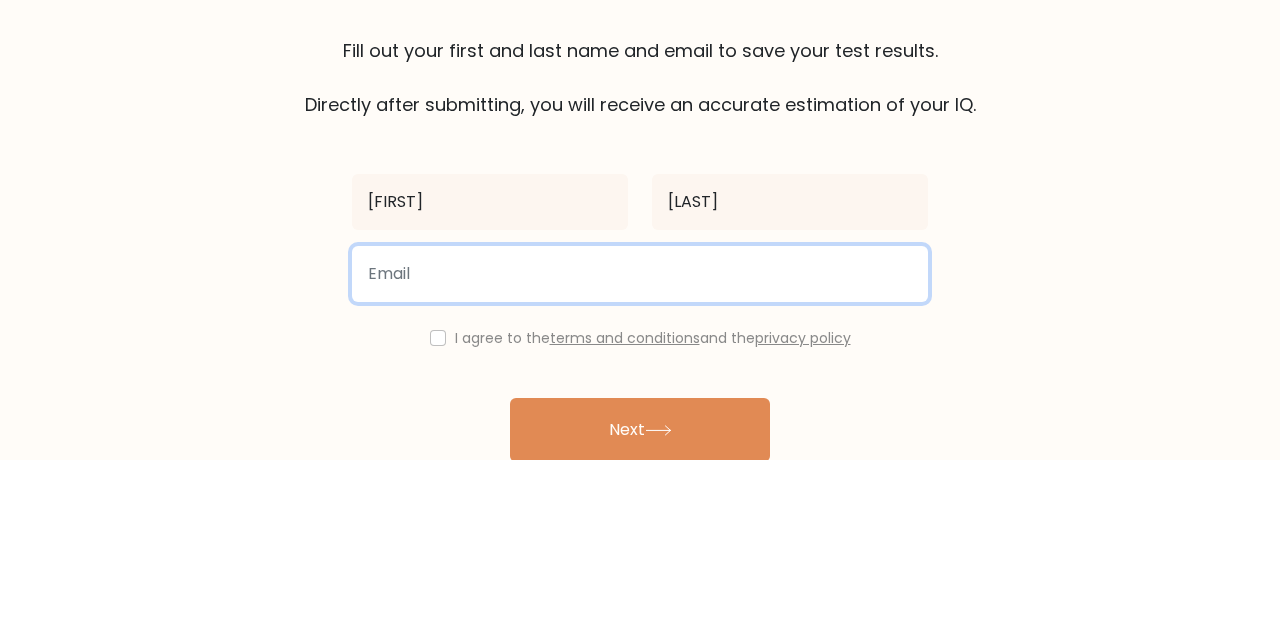click at bounding box center [640, 449] 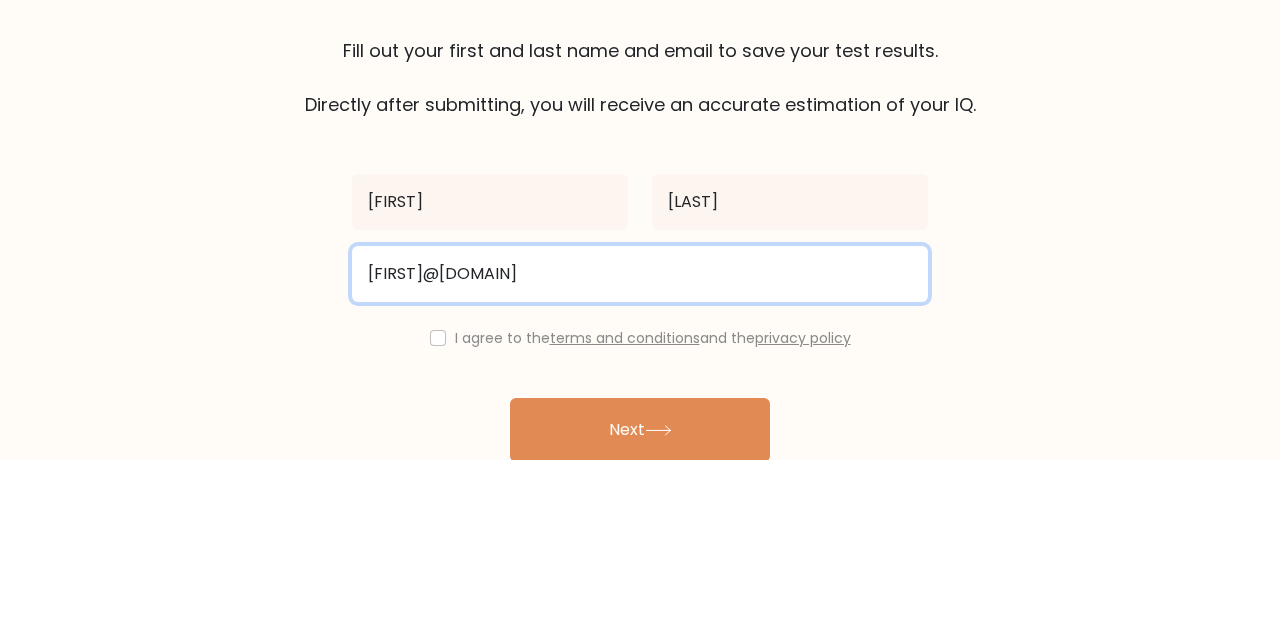 type on "[FIRST]@[DOMAIN]" 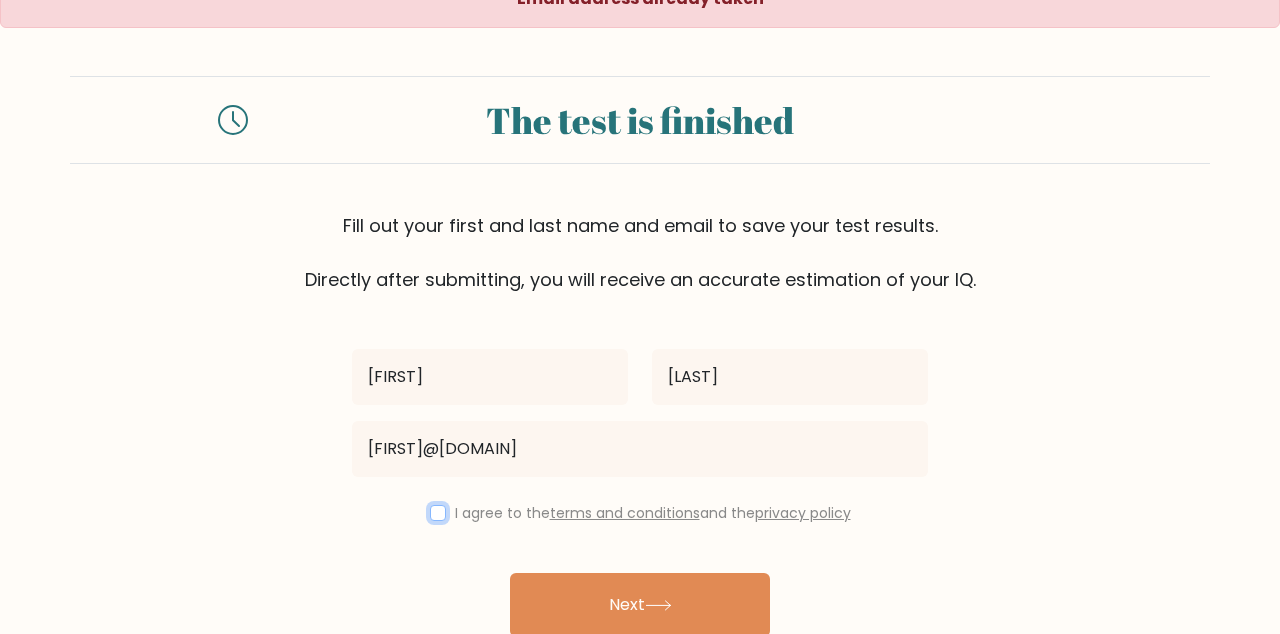 click at bounding box center [438, 513] 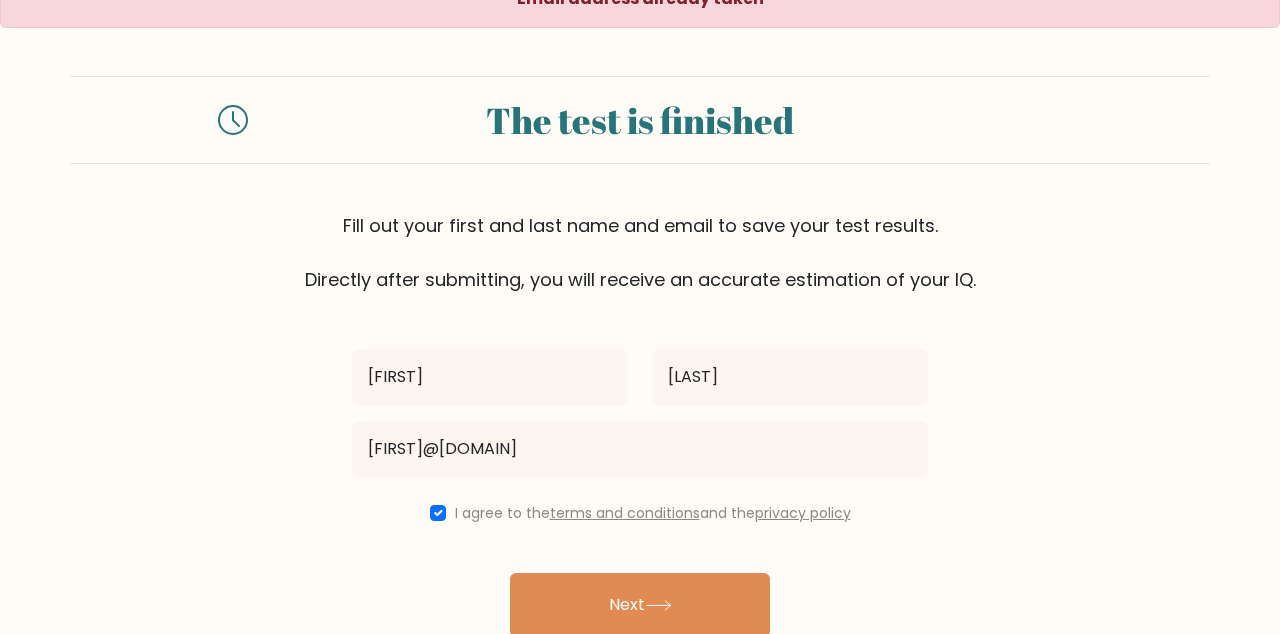 click on "Next" at bounding box center (640, 605) 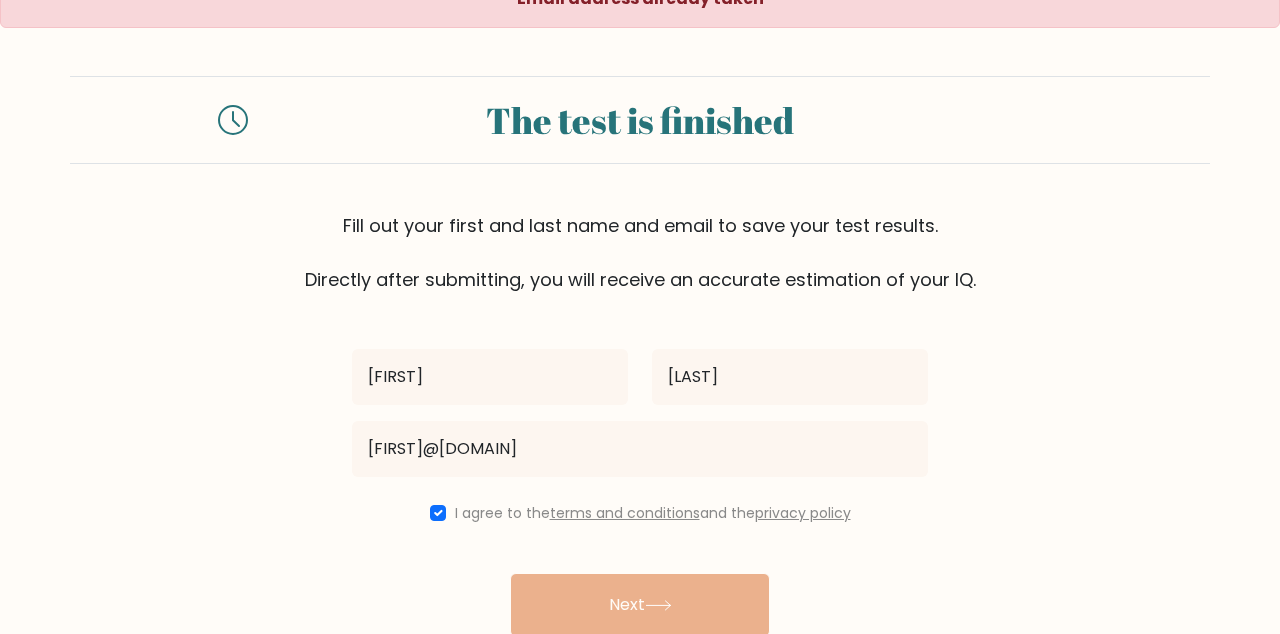 scroll, scrollTop: 107, scrollLeft: 0, axis: vertical 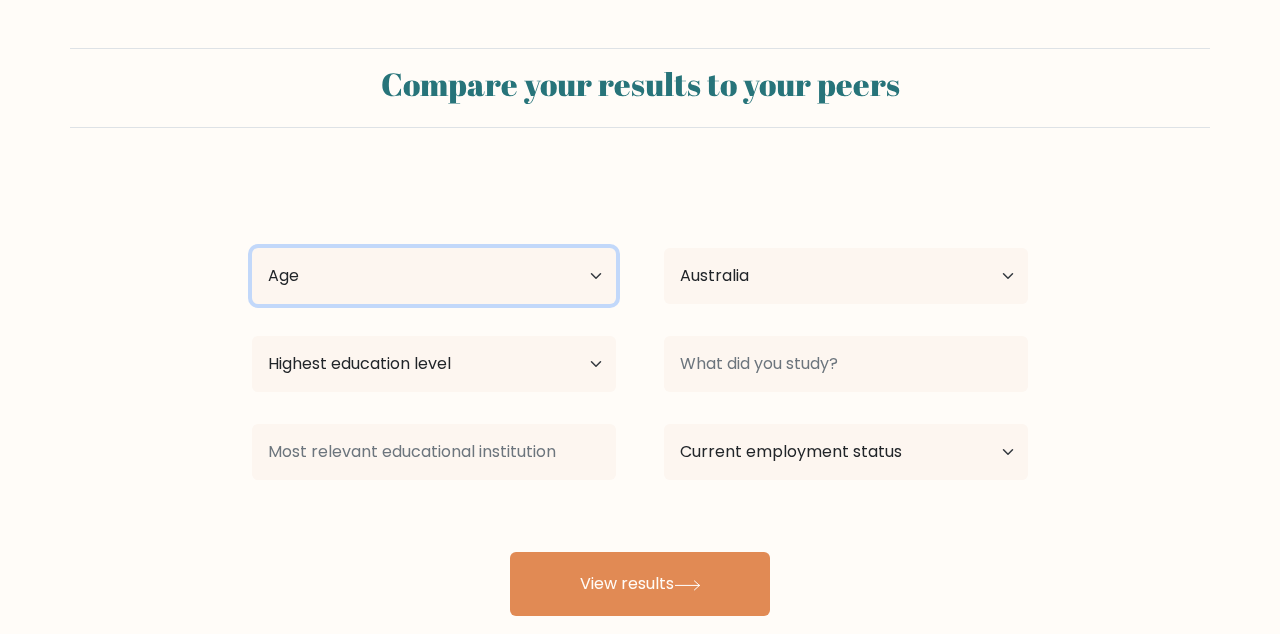 click on "Age
Under 18 years old
18-24 years old
25-34 years old
35-44 years old
45-54 years old
55-64 years old
65 years old and above" at bounding box center (434, 276) 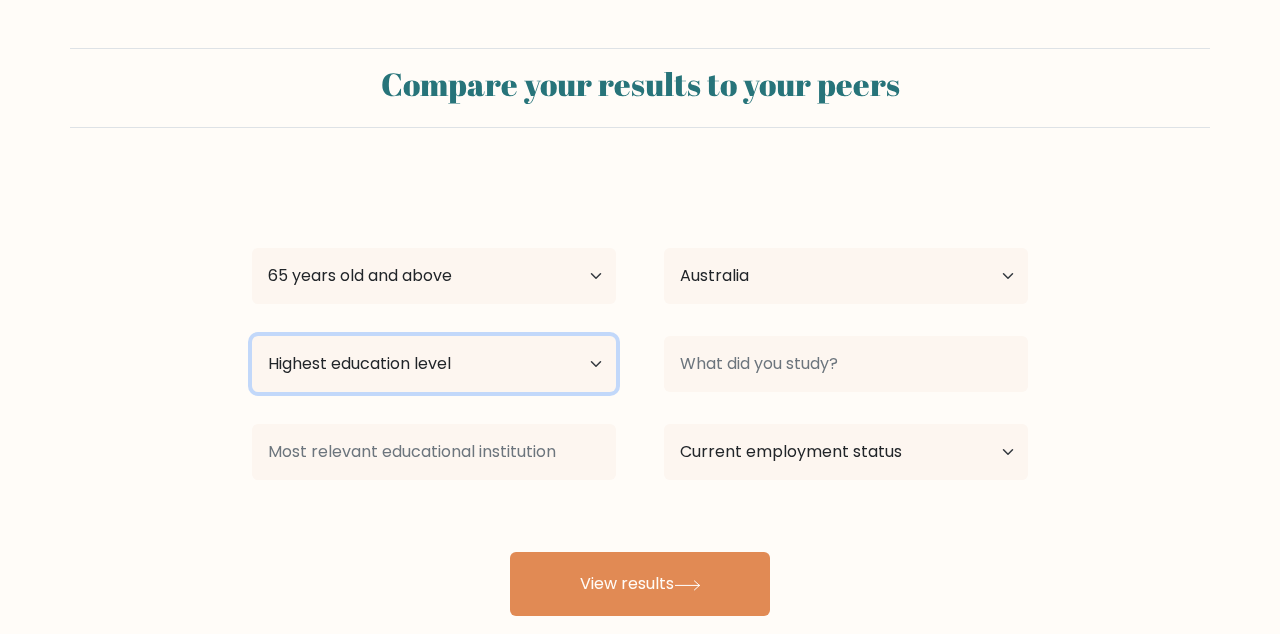 click on "Highest education level
No schooling
Primary
Lower Secondary
Upper Secondary
Occupation Specific
Bachelor's degree
Master's degree
Doctoral degree" at bounding box center (434, 364) 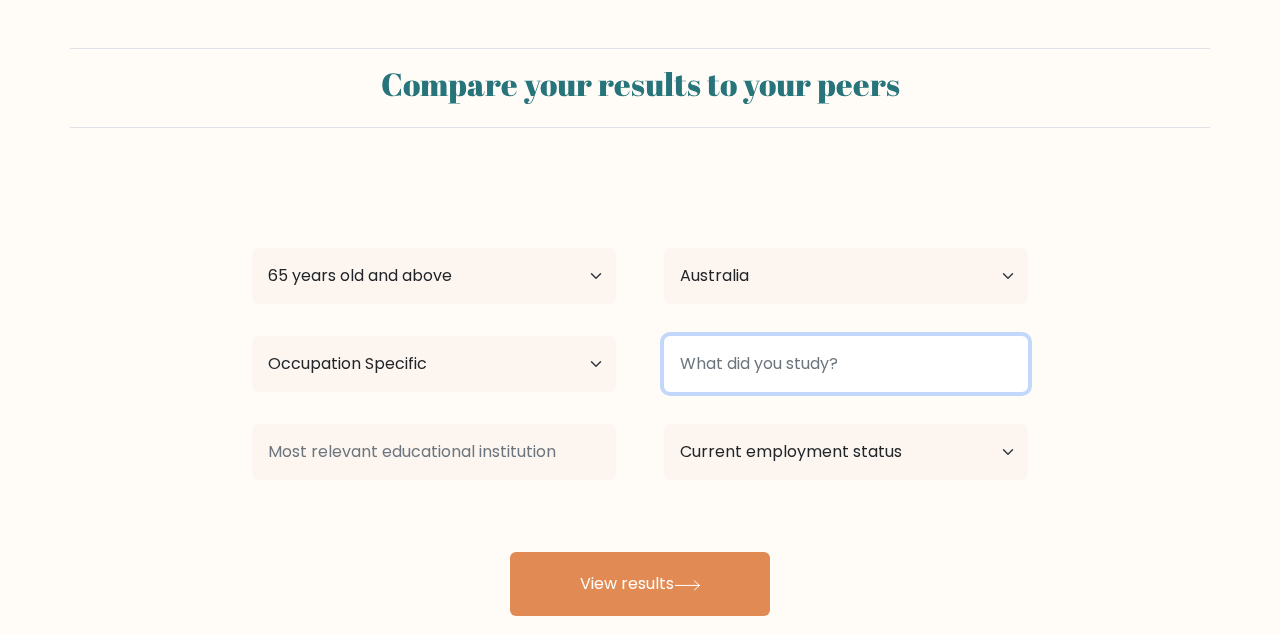 click at bounding box center [846, 364] 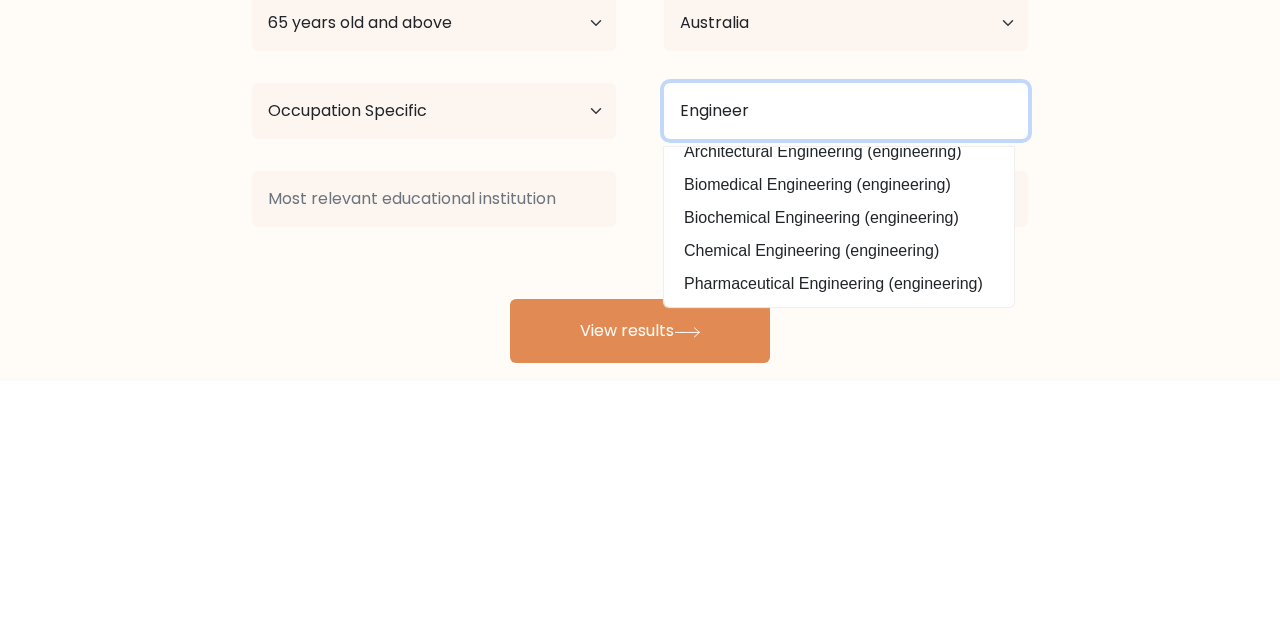 scroll, scrollTop: 180, scrollLeft: 0, axis: vertical 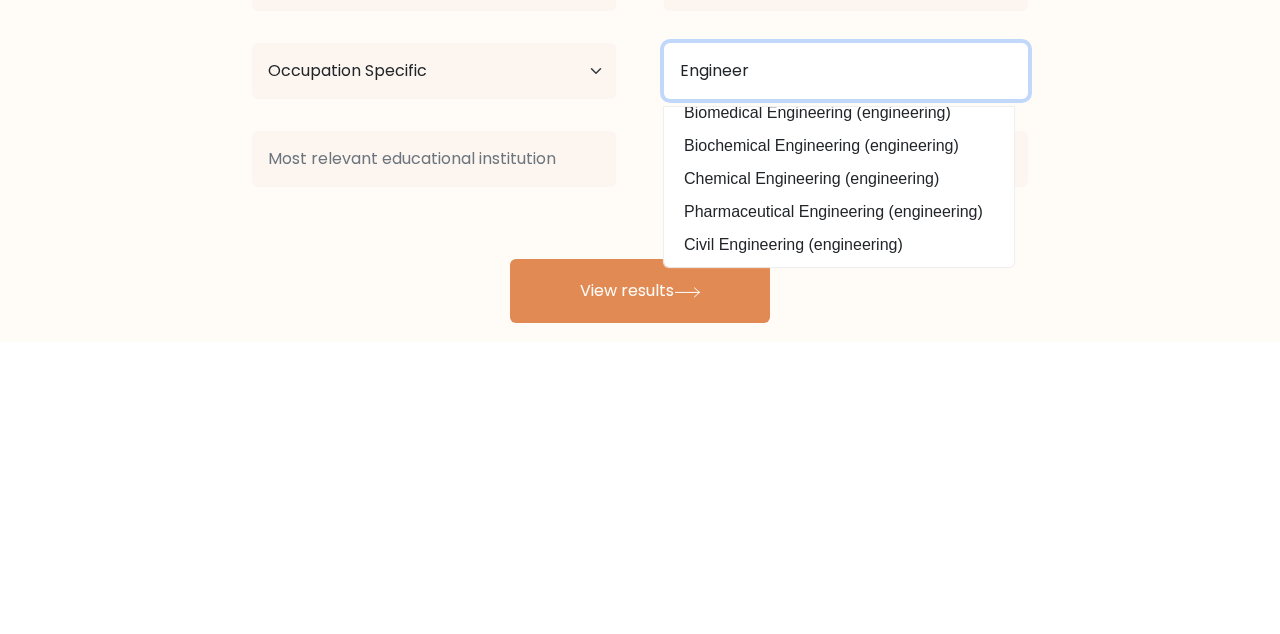 type on "Engineer" 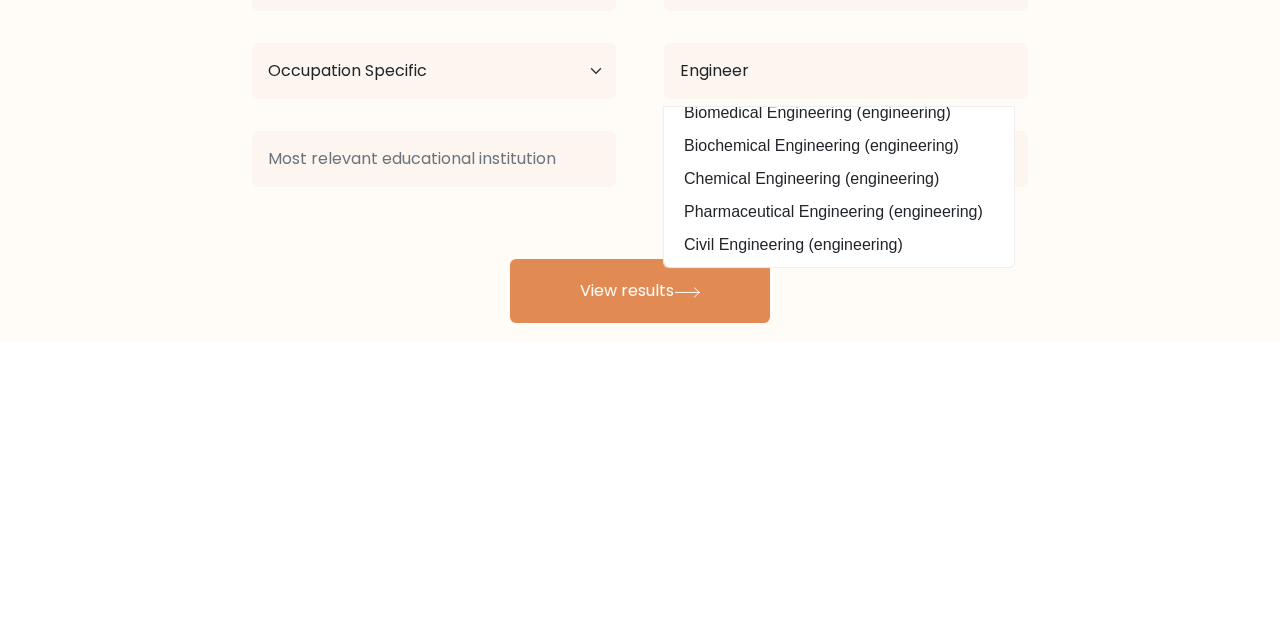 click on "Civil Engineering (engineering)" at bounding box center [839, 538] 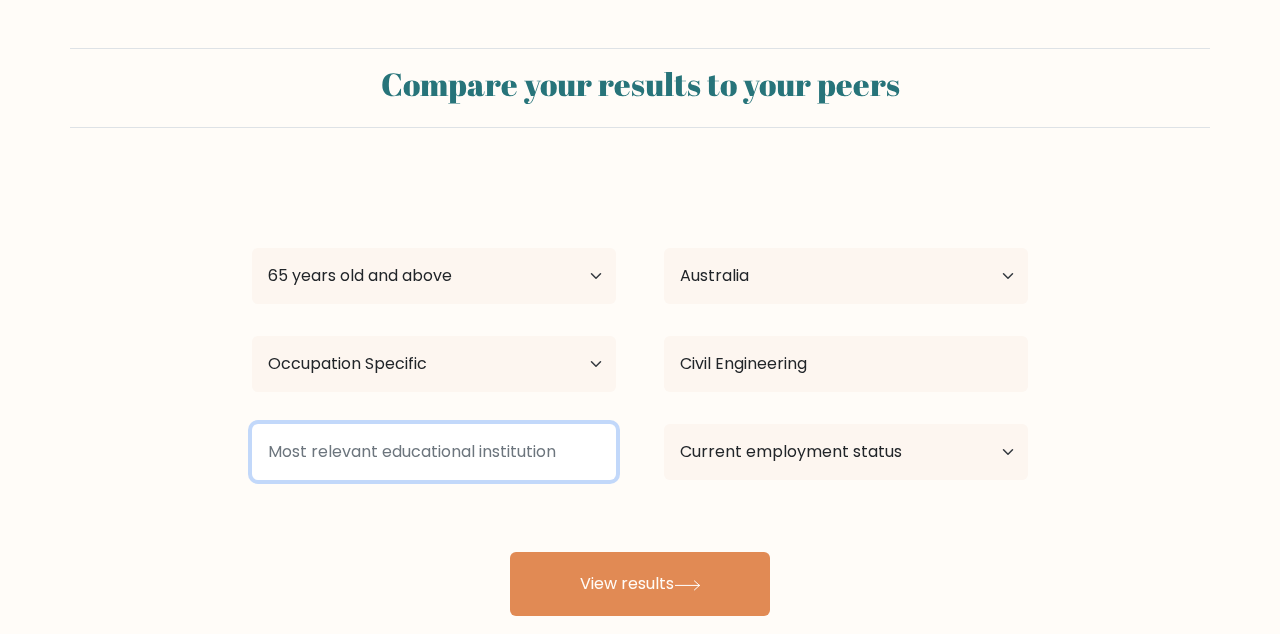 click at bounding box center [434, 452] 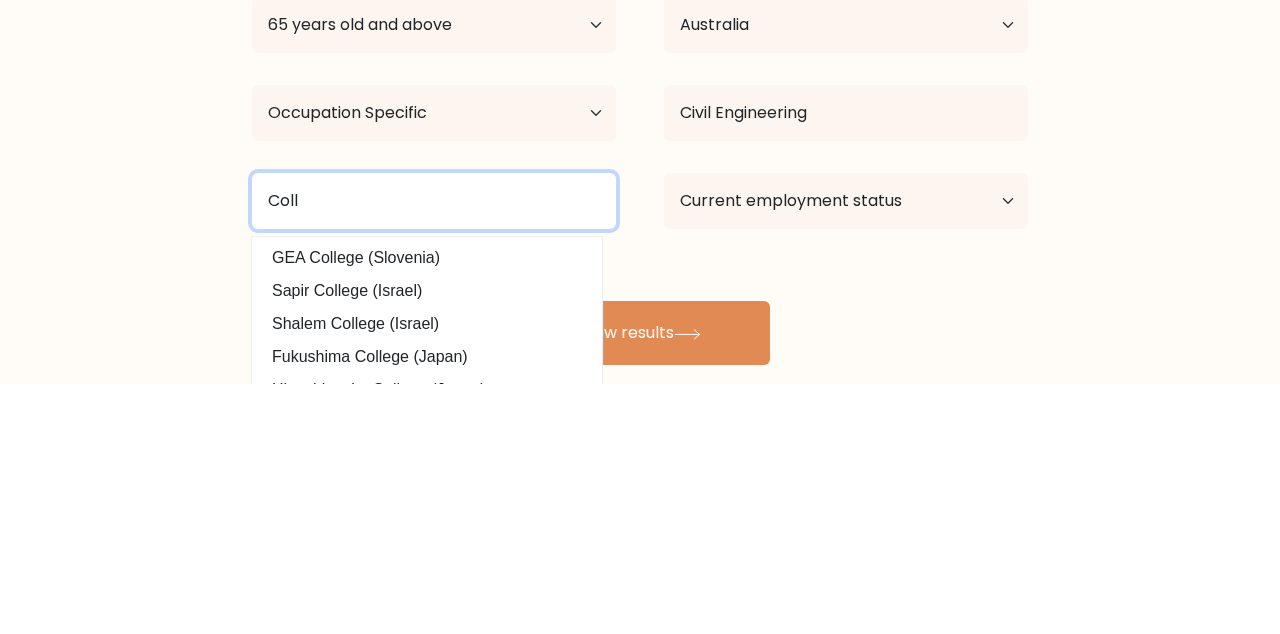 type on "Coll" 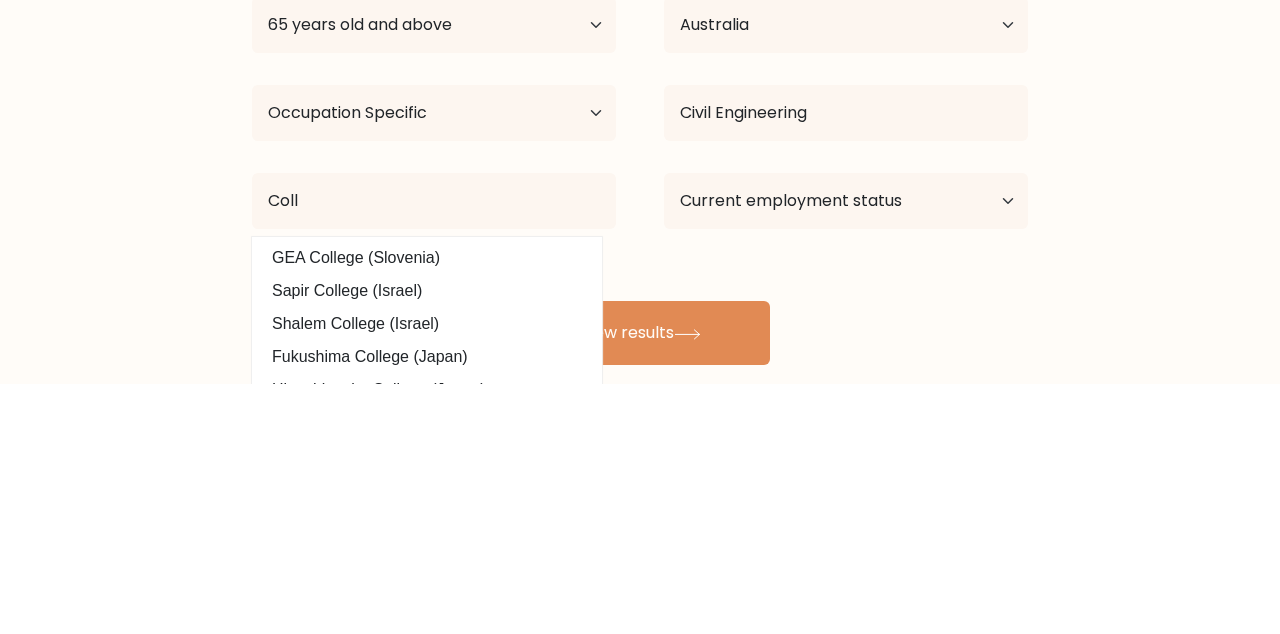 click on "Sapir College (Israel)" at bounding box center [427, 542] 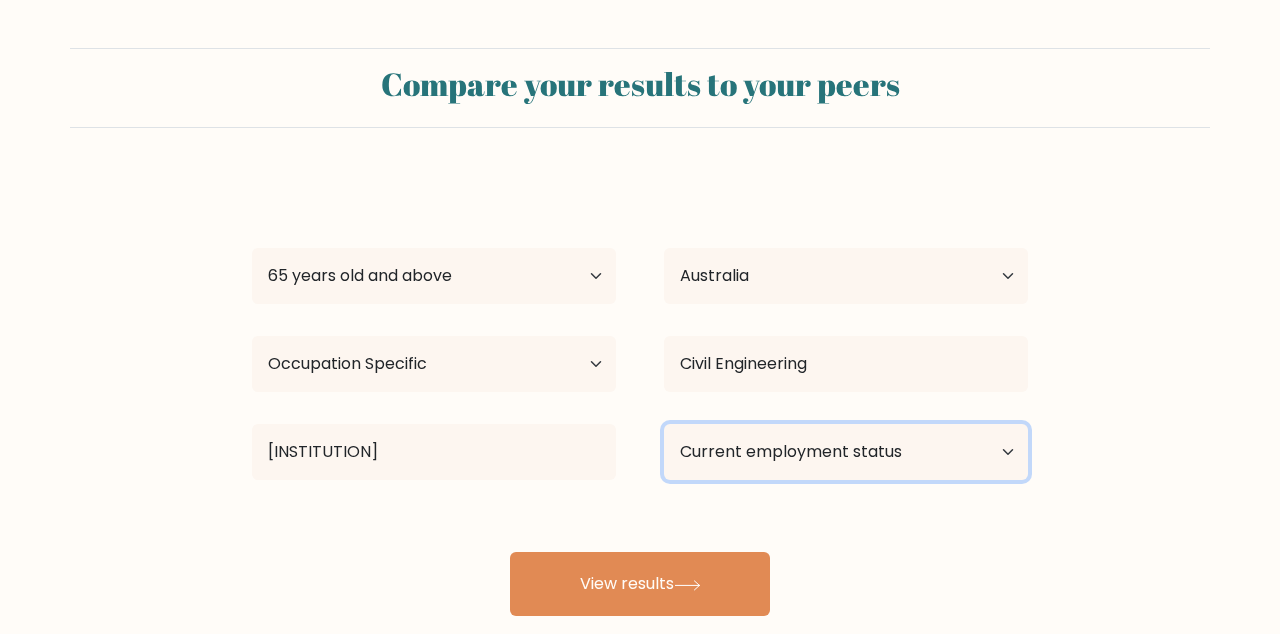 click on "Current employment status
Employed
Student
Retired
Other / prefer not to answer" at bounding box center (846, 452) 